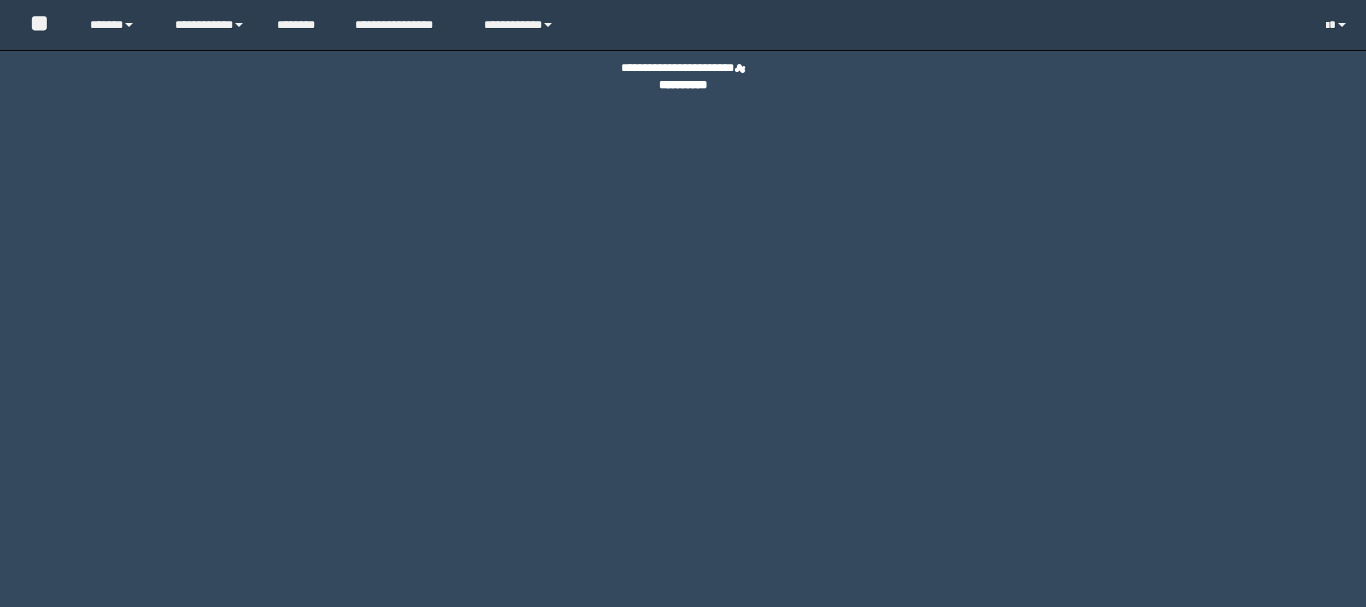 scroll, scrollTop: 0, scrollLeft: 0, axis: both 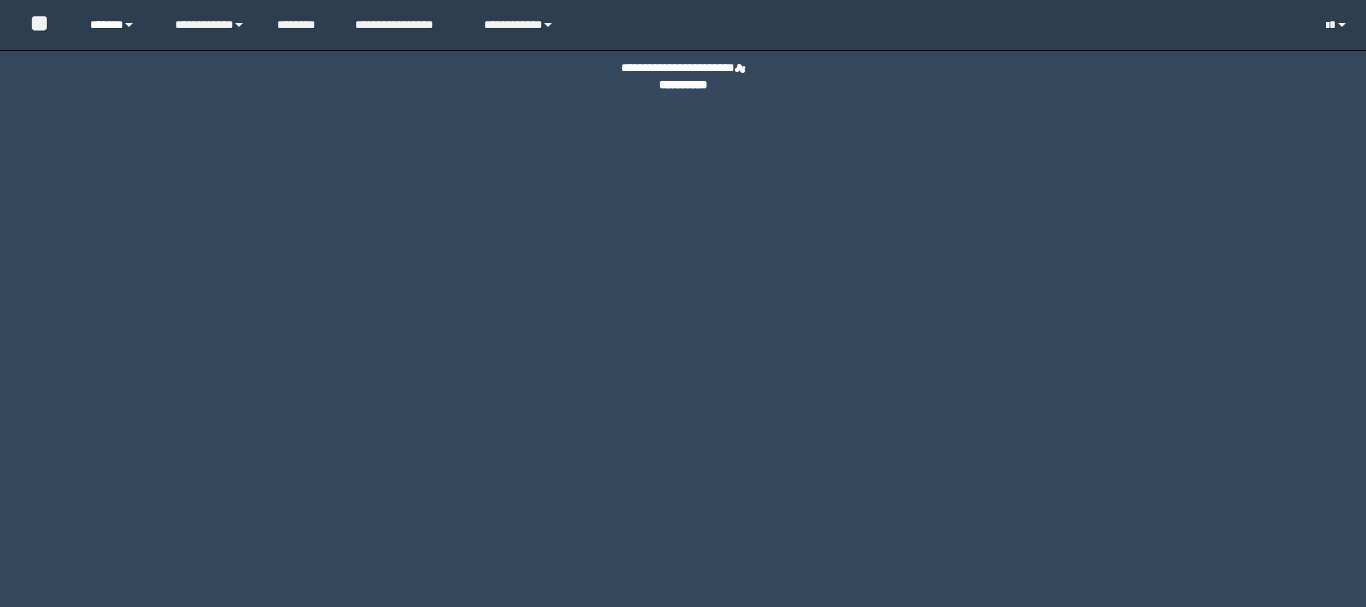 click on "******" at bounding box center [117, 25] 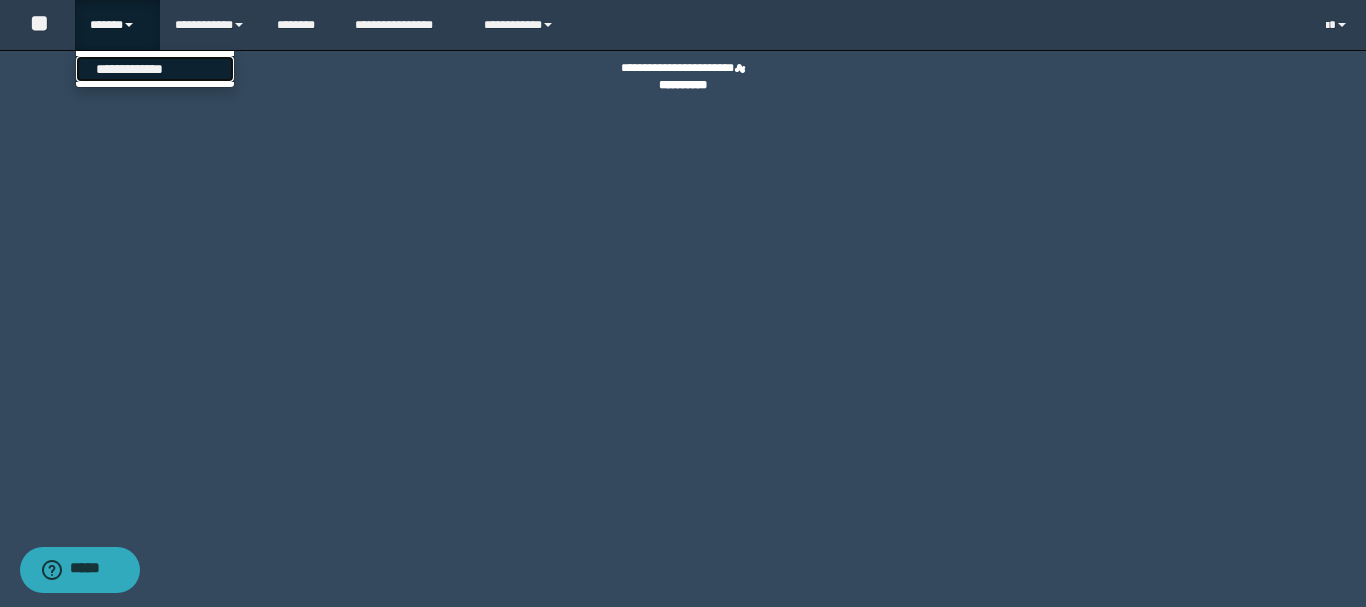 click on "**********" at bounding box center [155, 69] 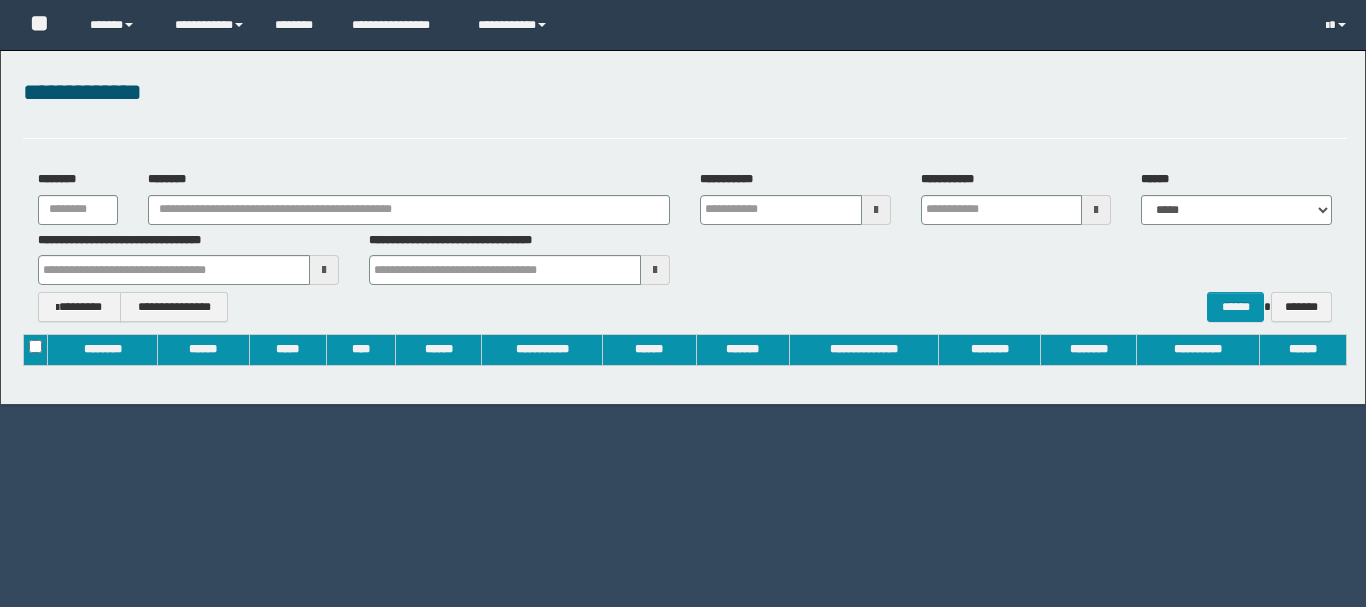 scroll, scrollTop: 0, scrollLeft: 0, axis: both 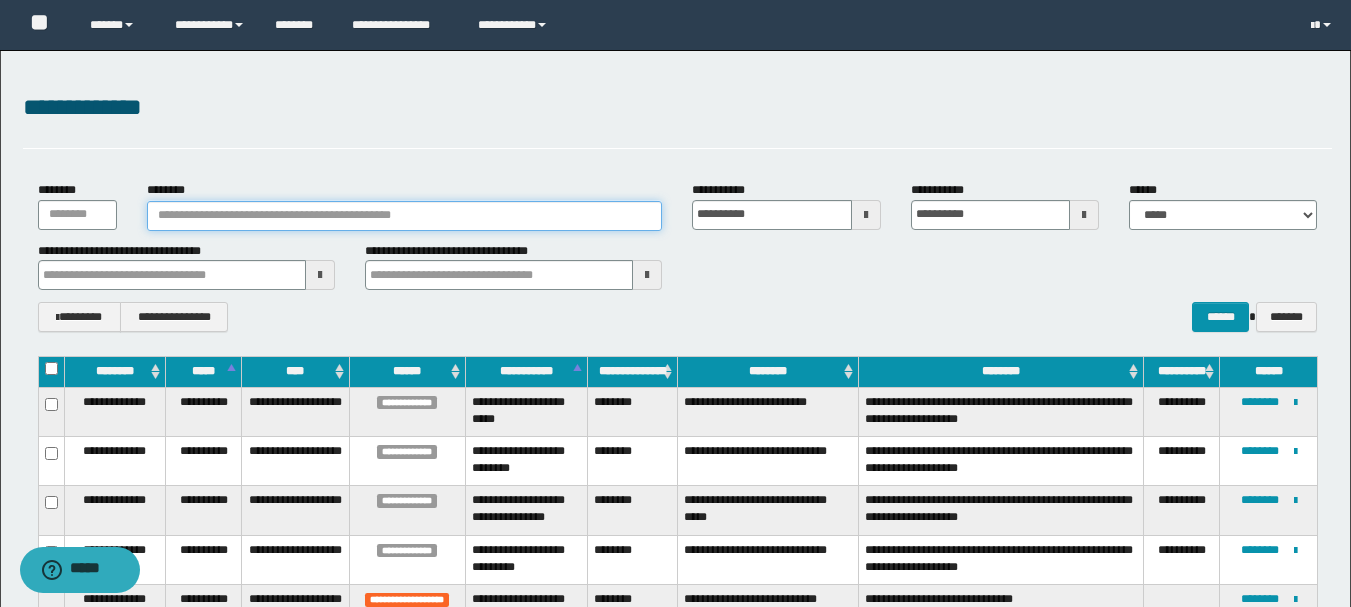 click on "********" at bounding box center [405, 216] 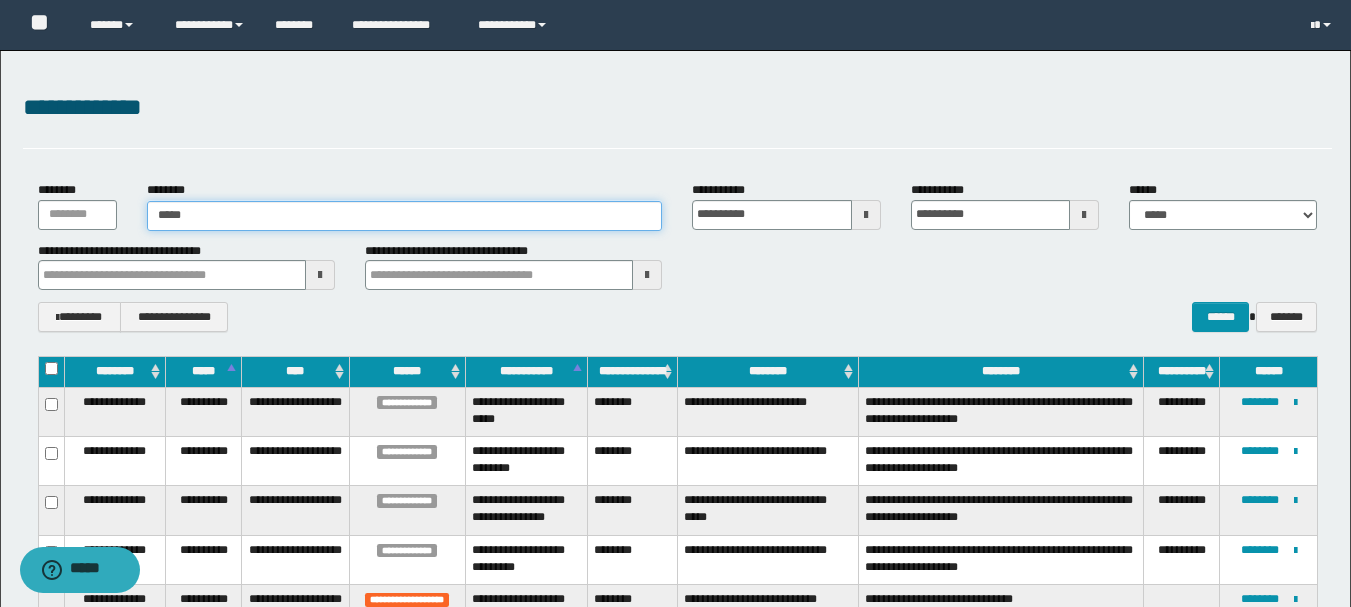 type on "******" 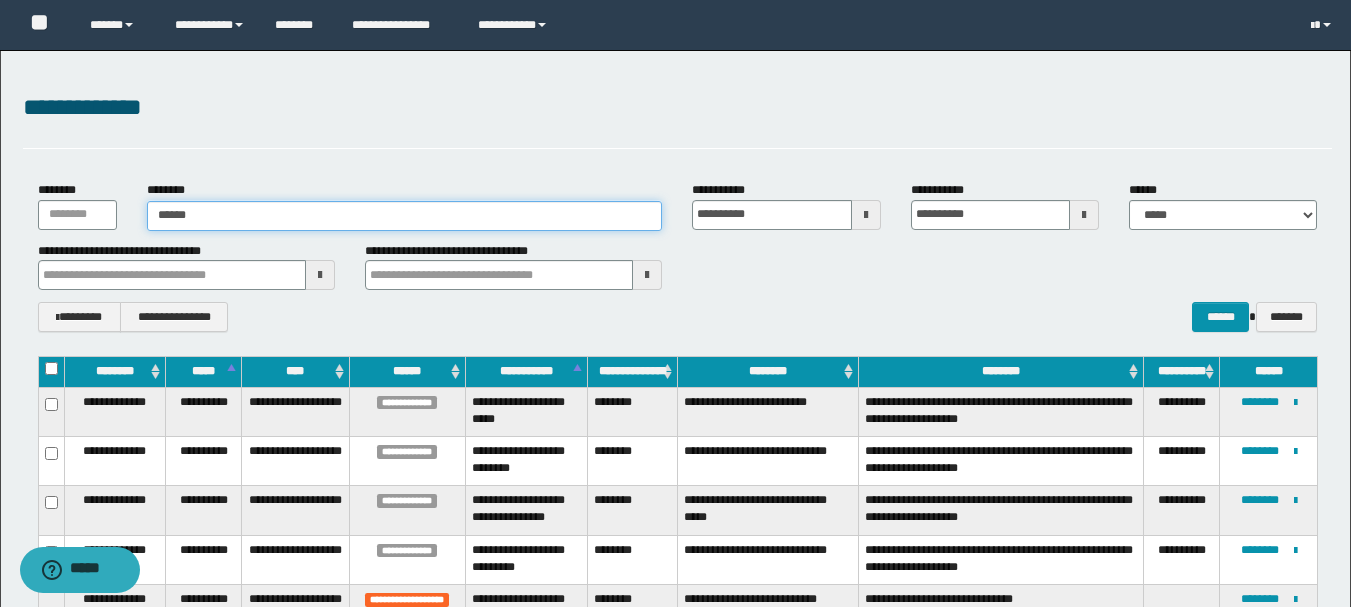 type on "******" 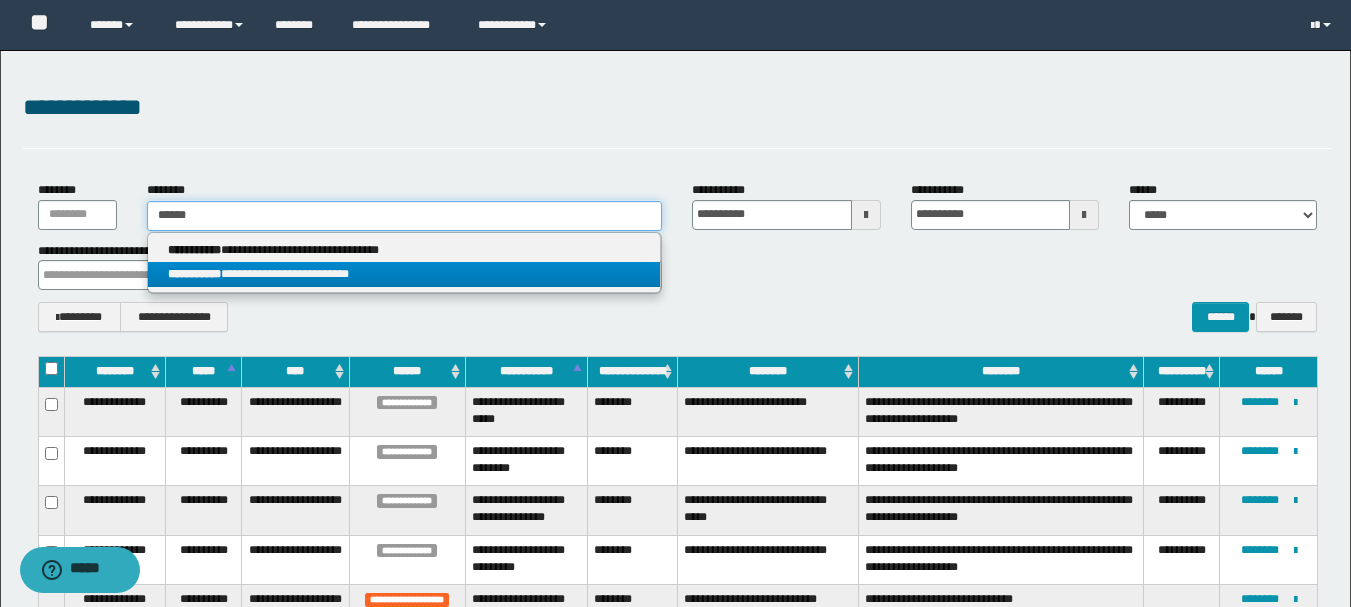 type on "******" 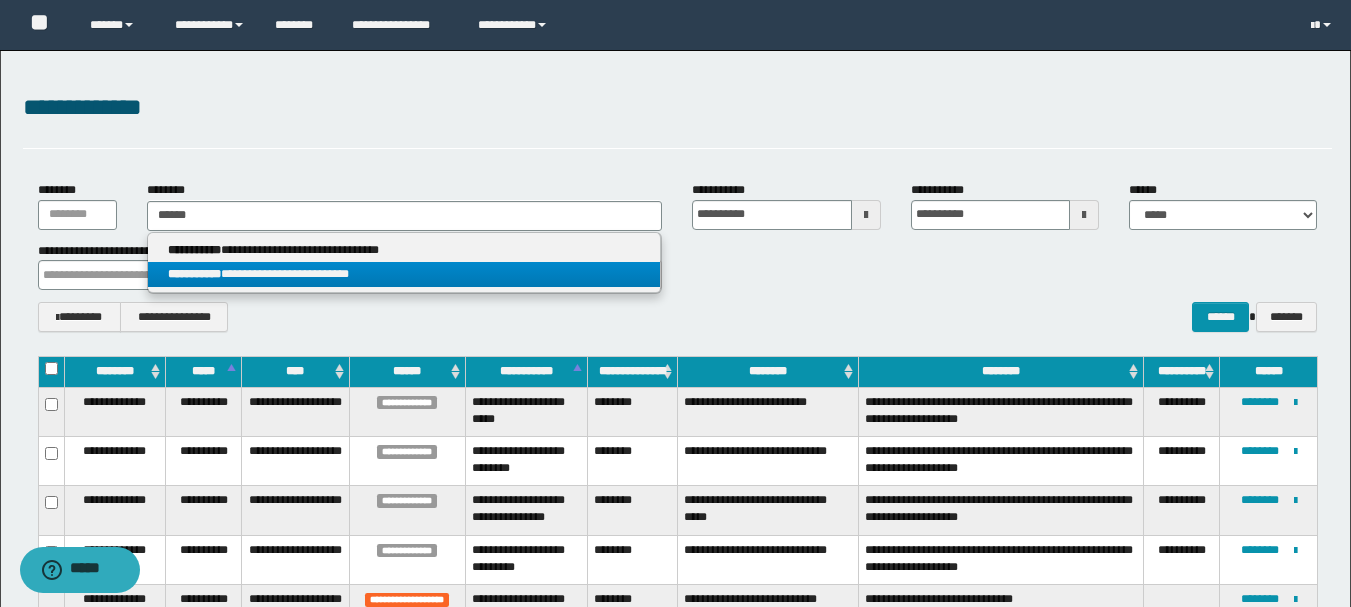 click on "**********" at bounding box center (404, 274) 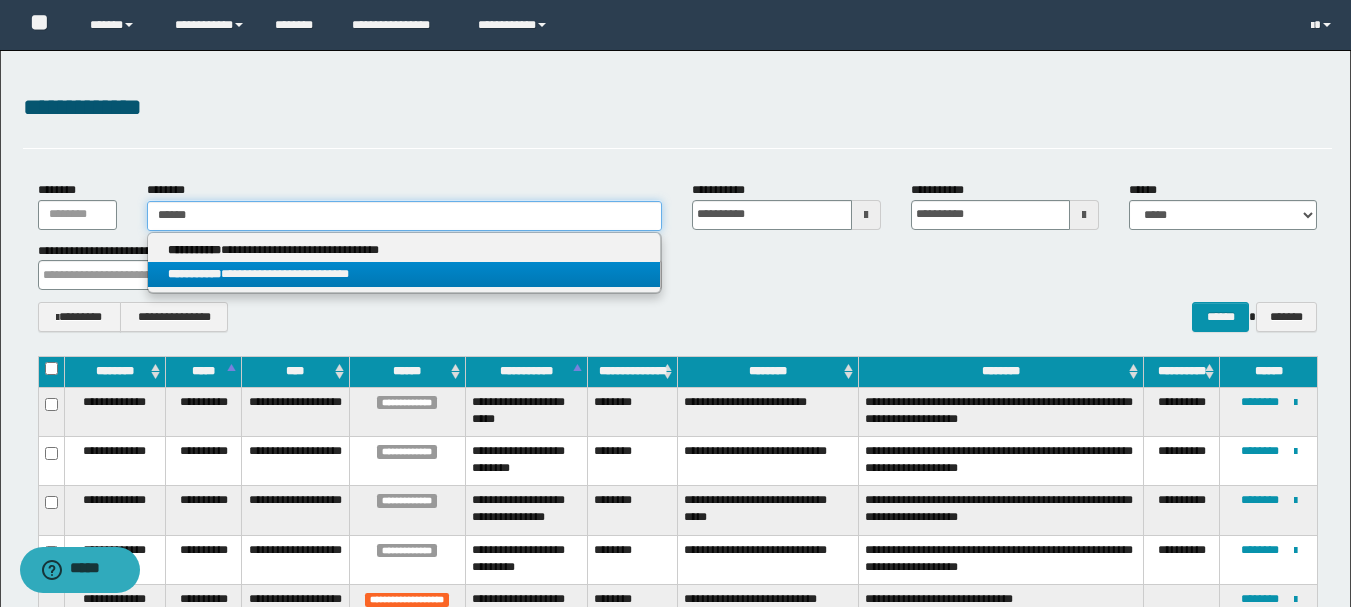 type 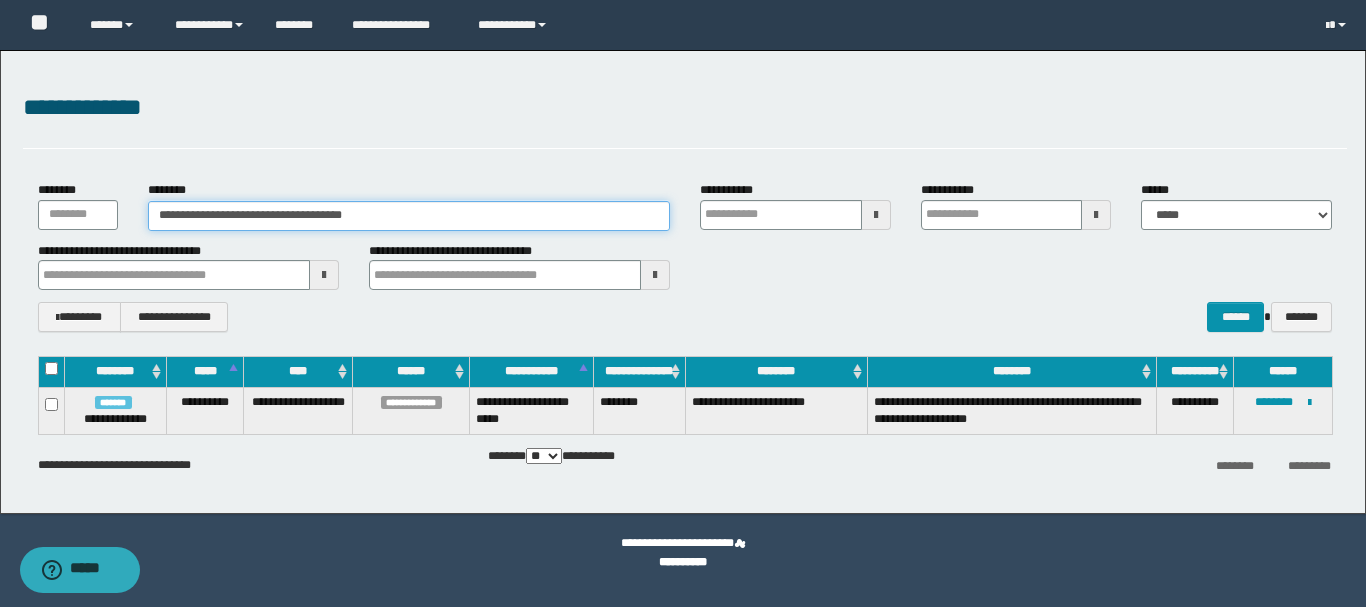 type 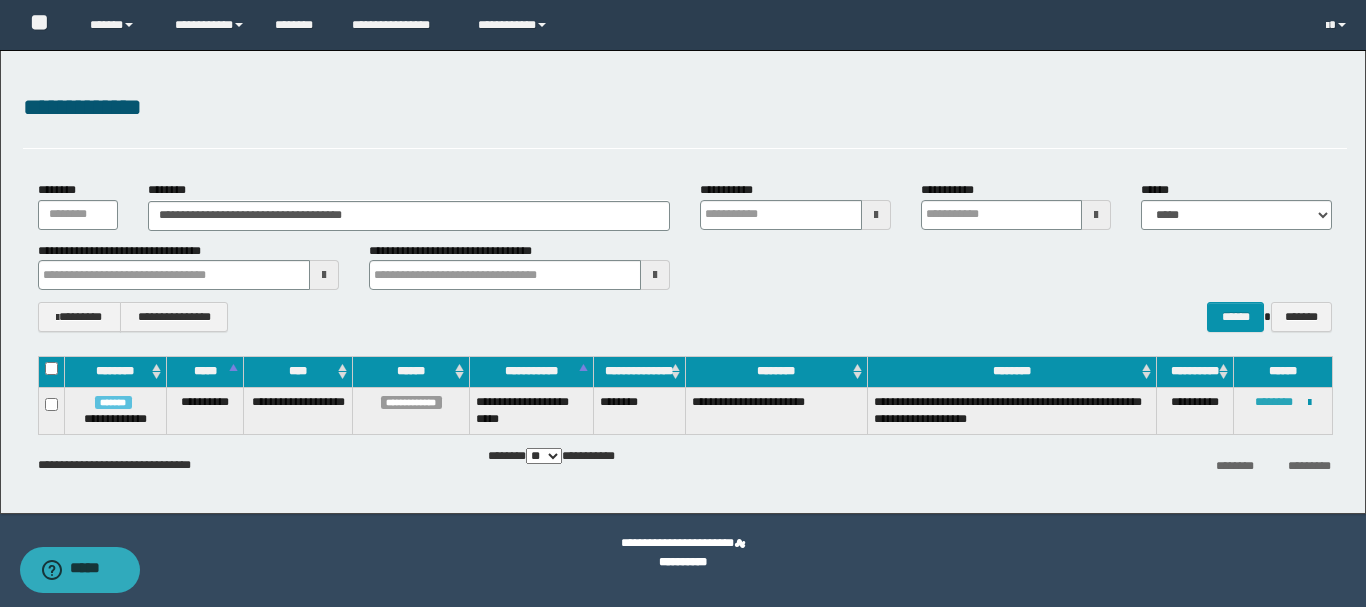 click on "********" at bounding box center [1274, 402] 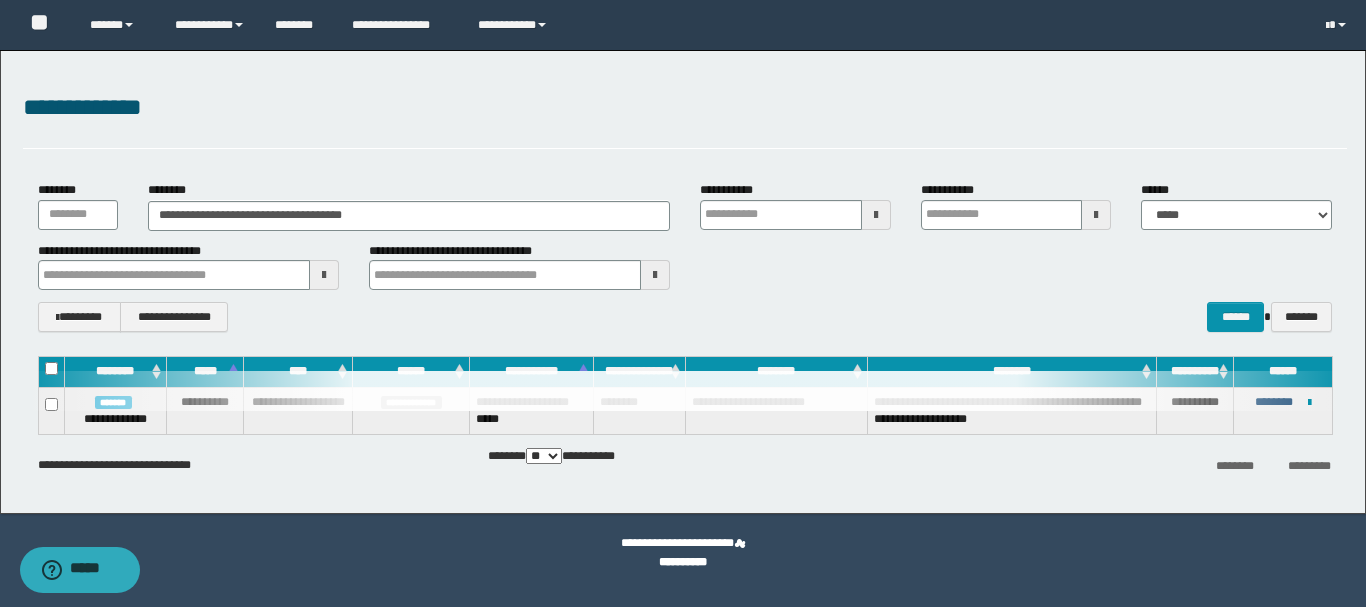 type 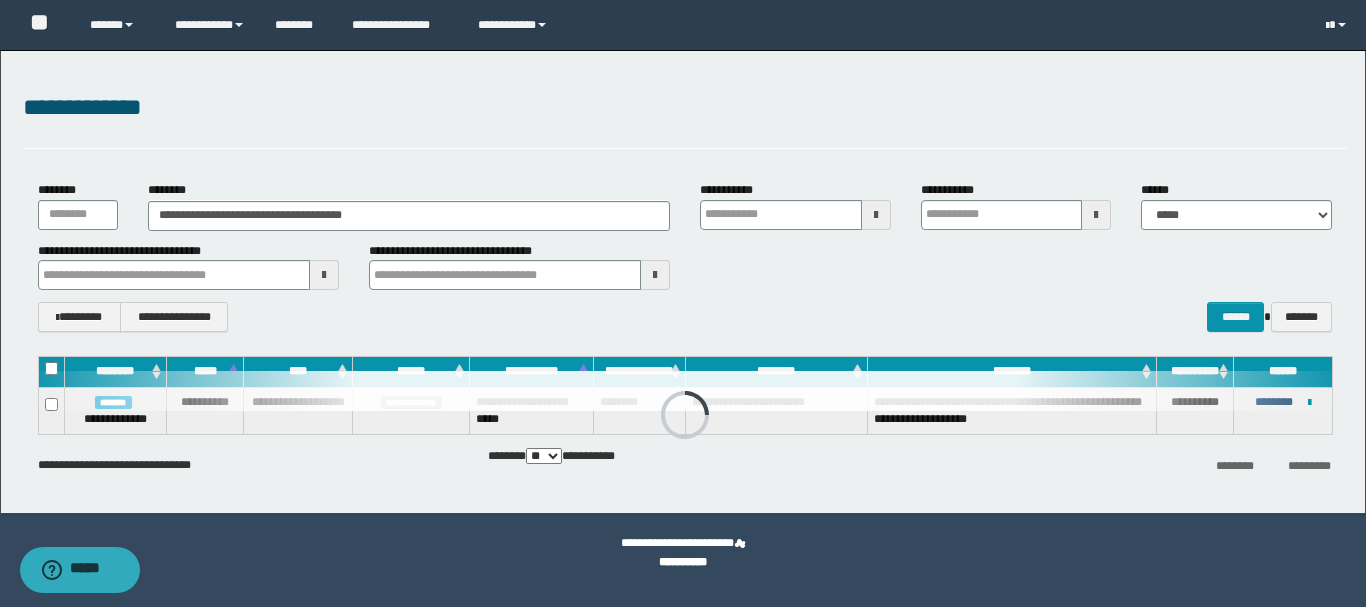 type 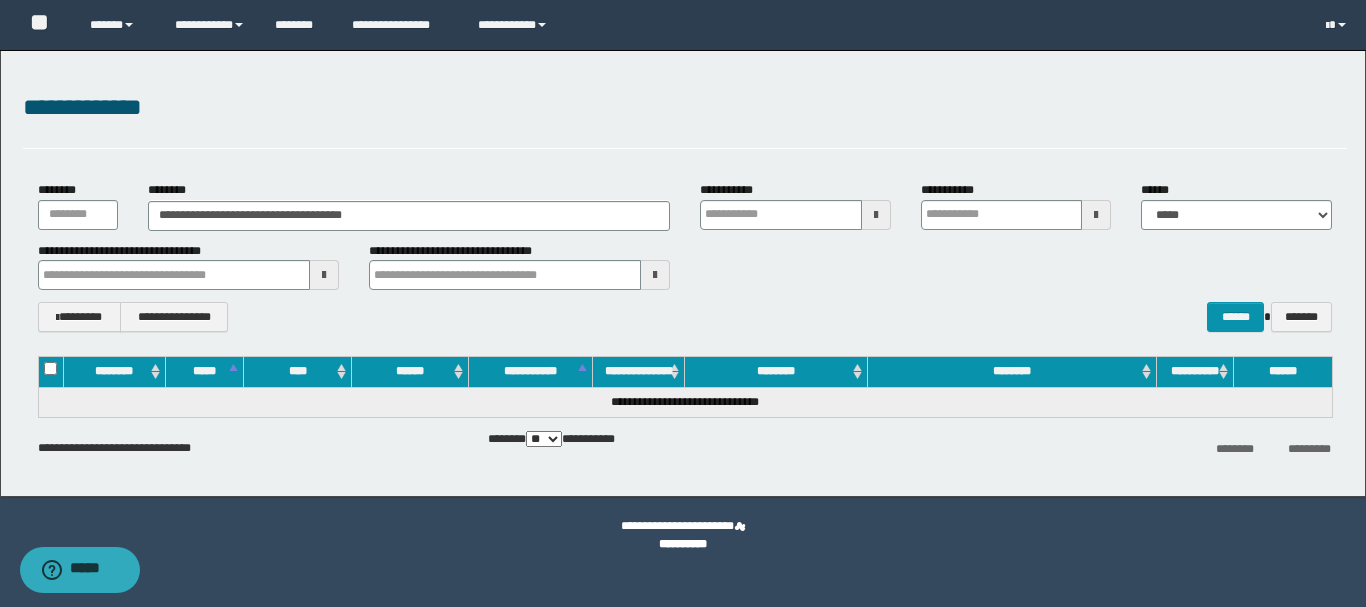 type 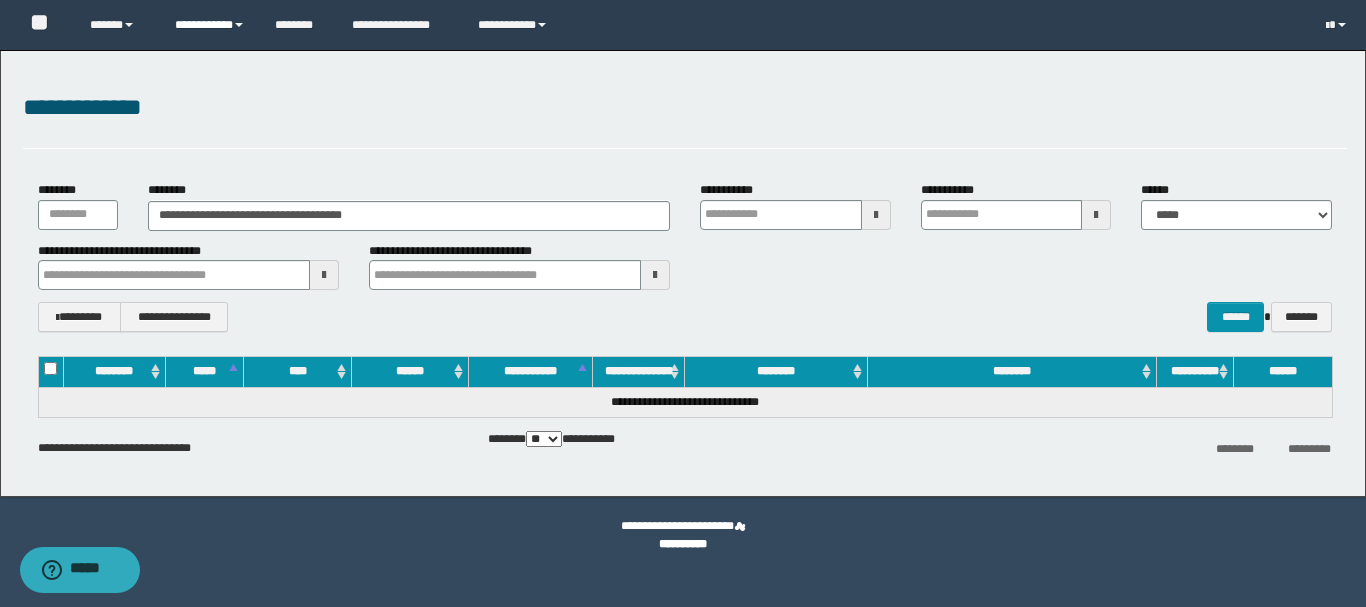 click on "**********" at bounding box center (210, 25) 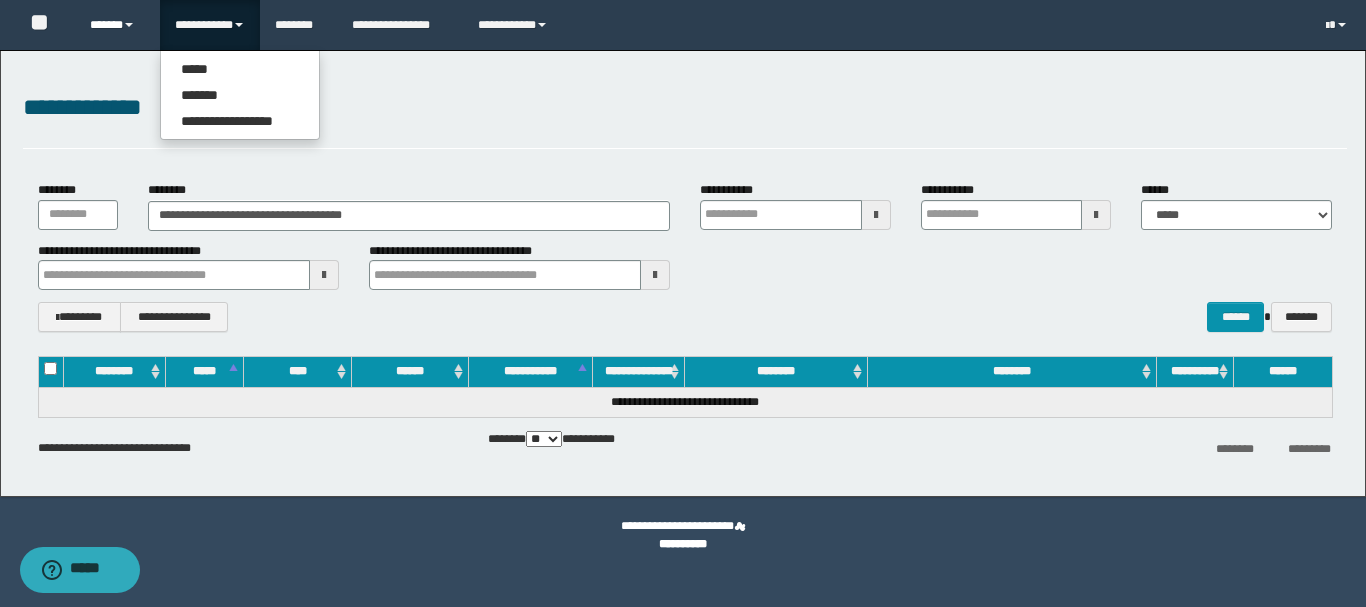 click on "******" at bounding box center [117, 25] 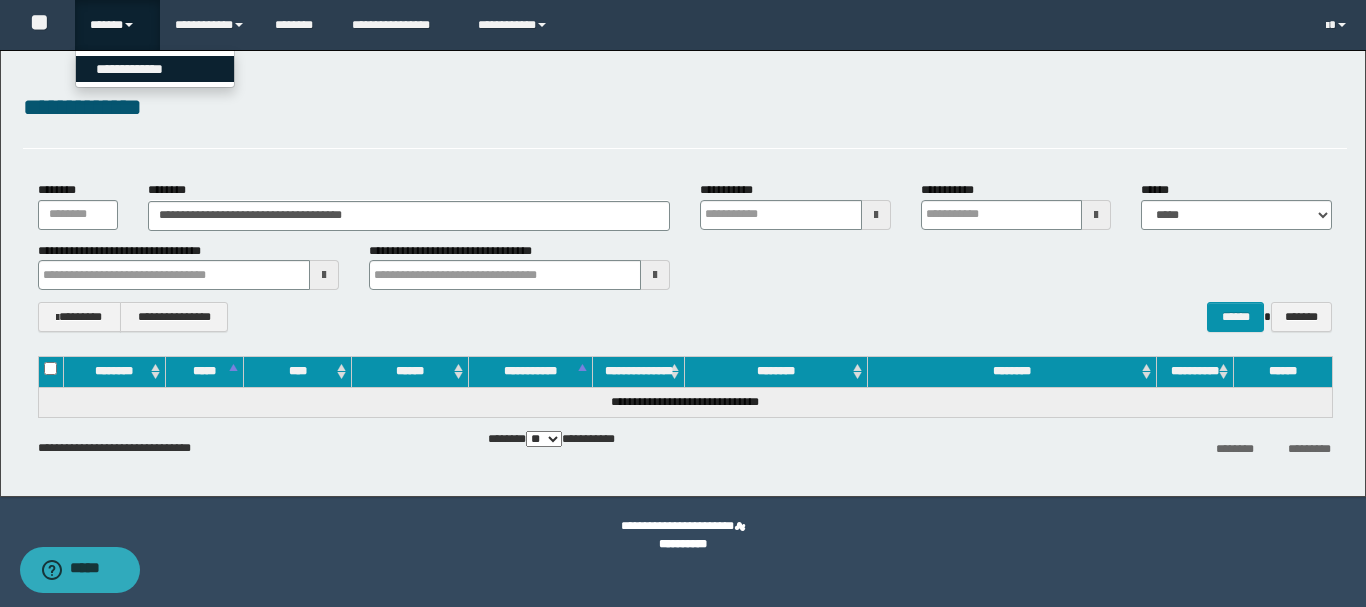 click on "**********" at bounding box center [155, 69] 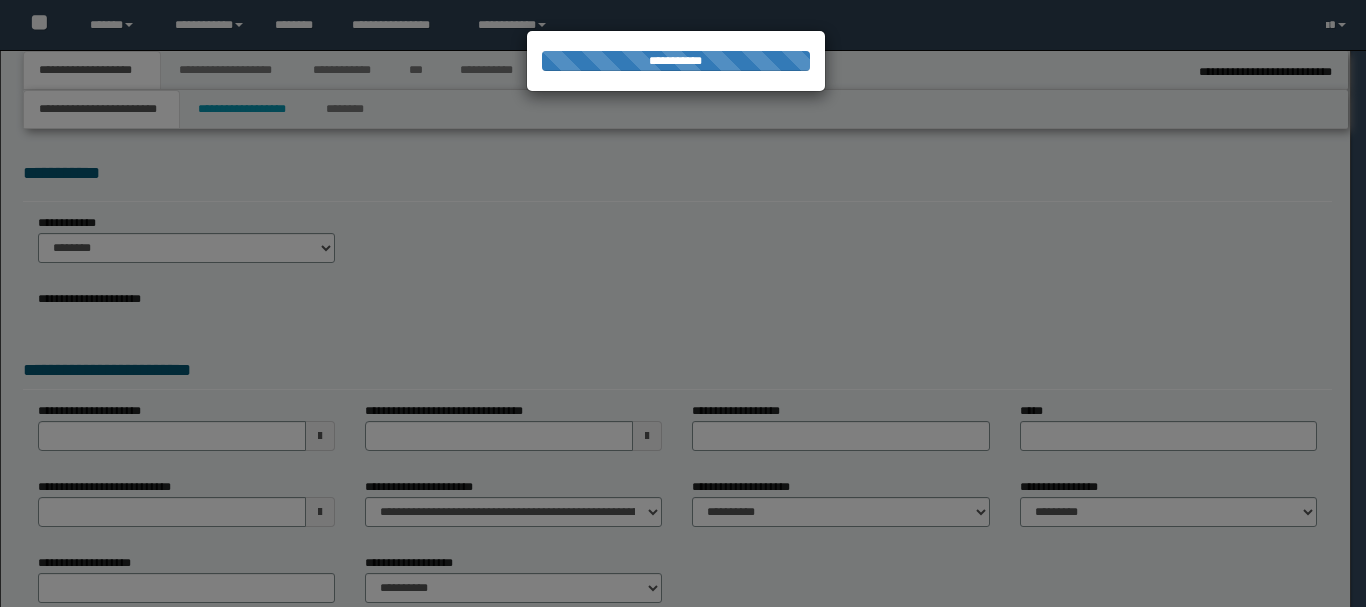 scroll, scrollTop: 0, scrollLeft: 0, axis: both 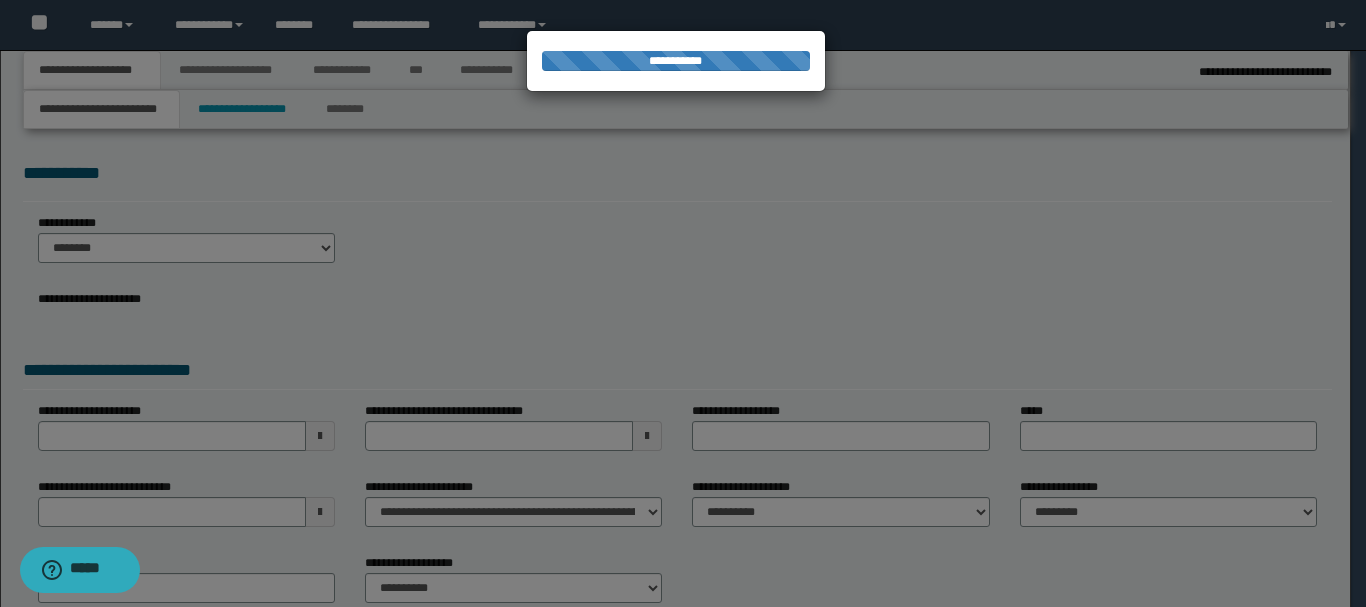 type on "**********" 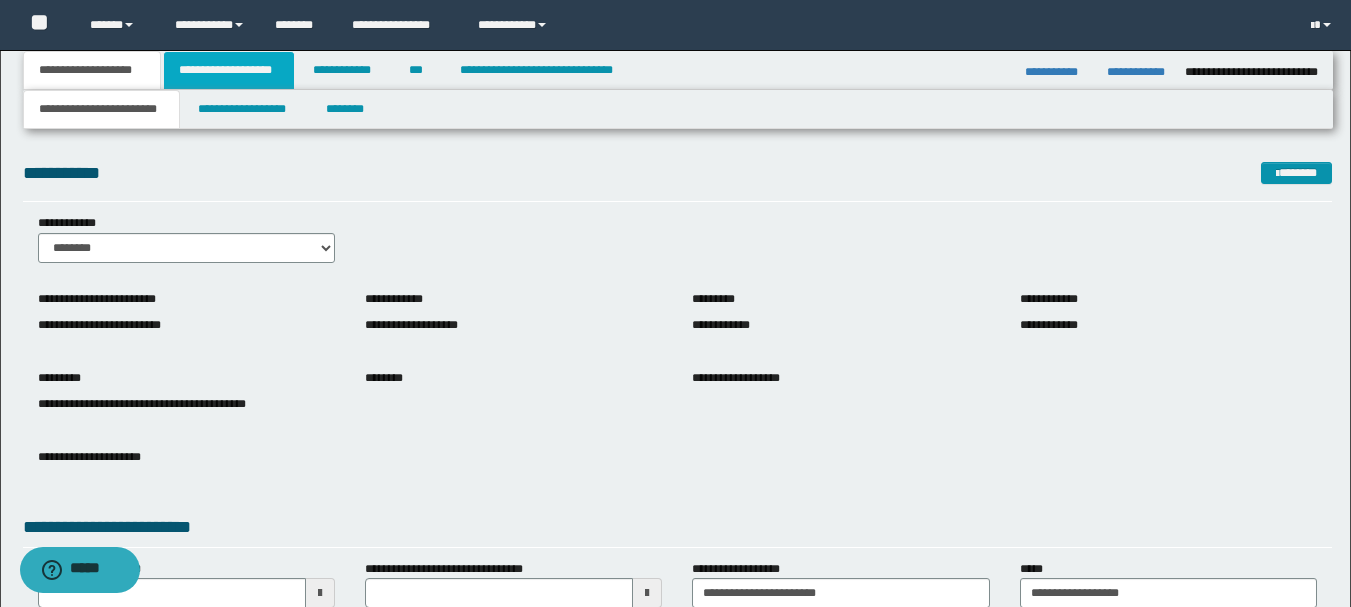 click on "**********" at bounding box center [229, 70] 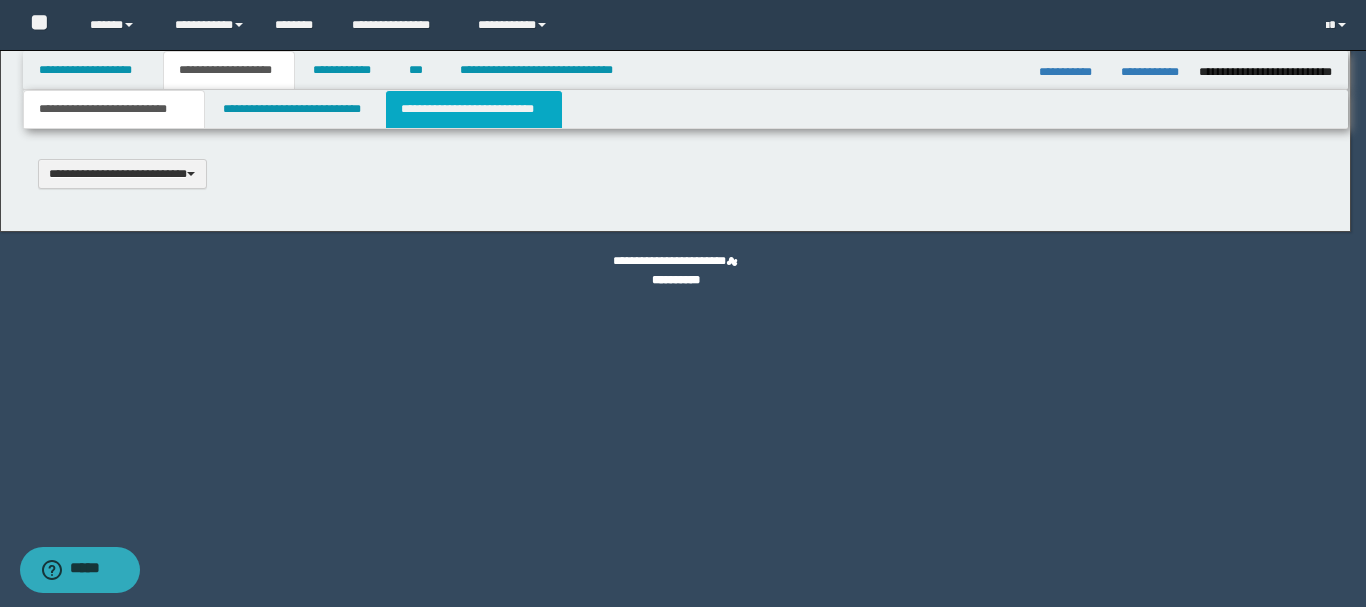 type 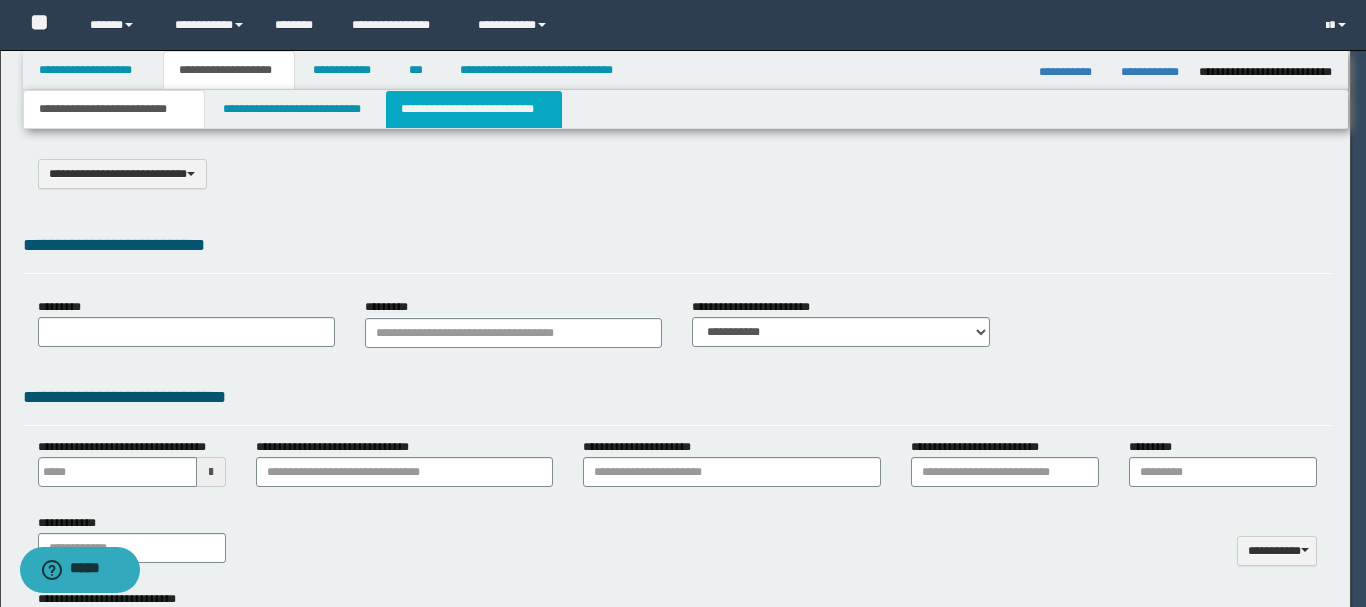 scroll, scrollTop: 0, scrollLeft: 0, axis: both 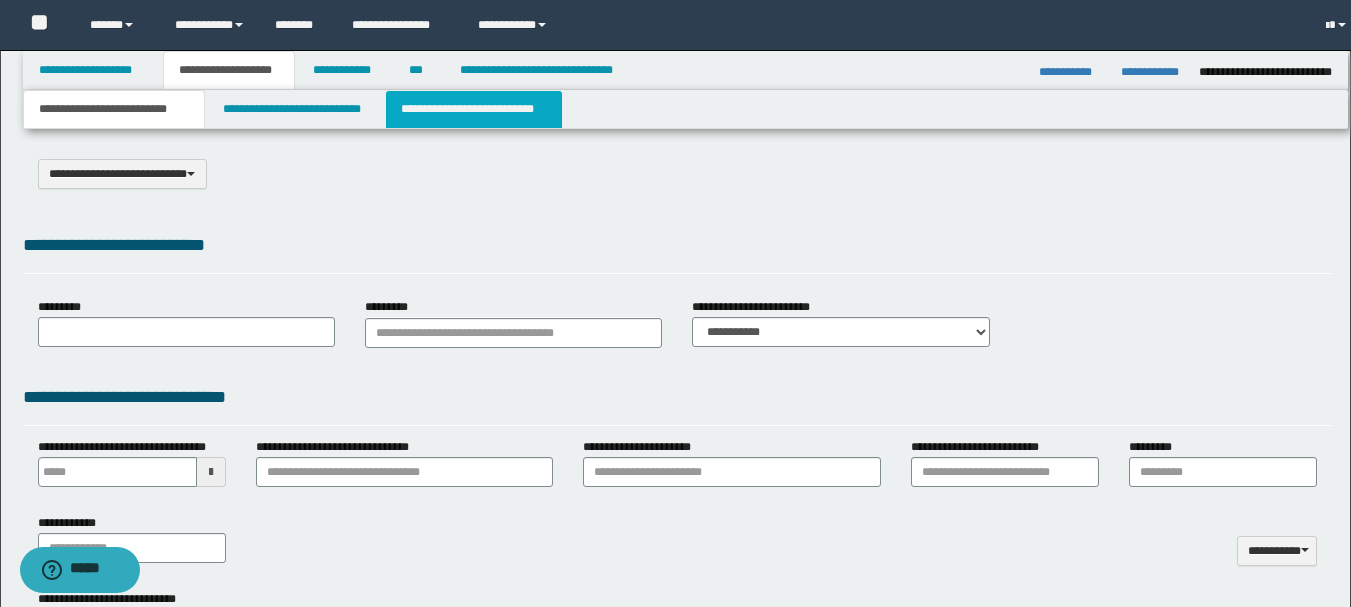 type on "**********" 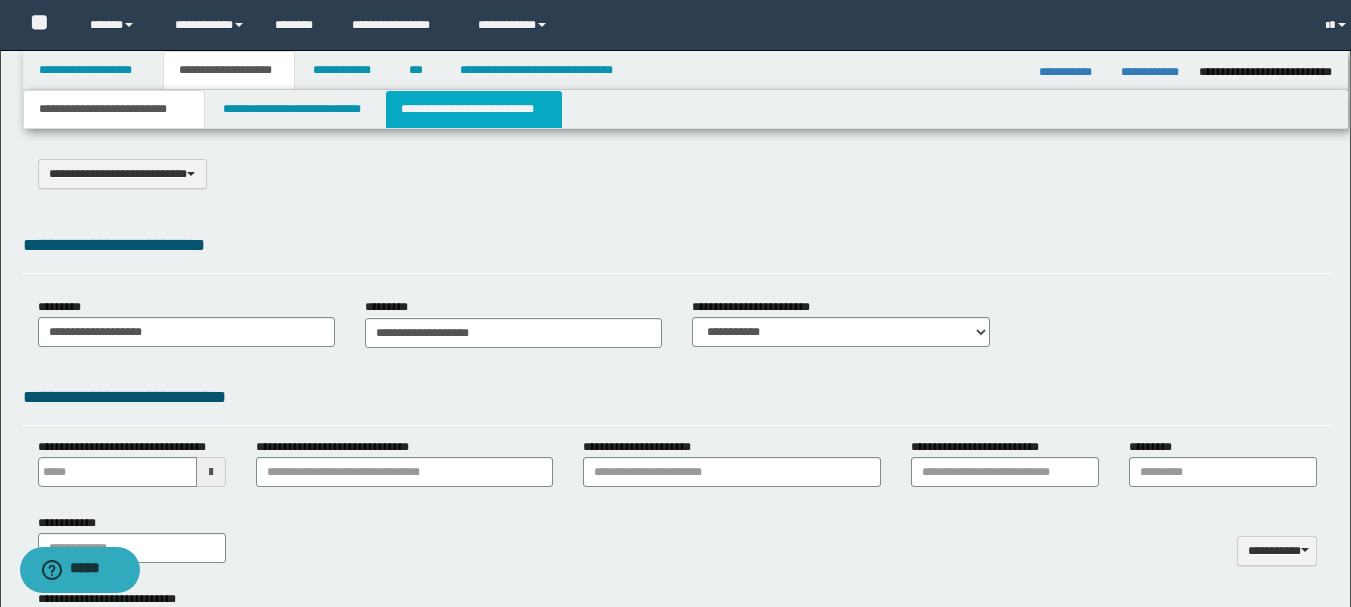 type on "**" 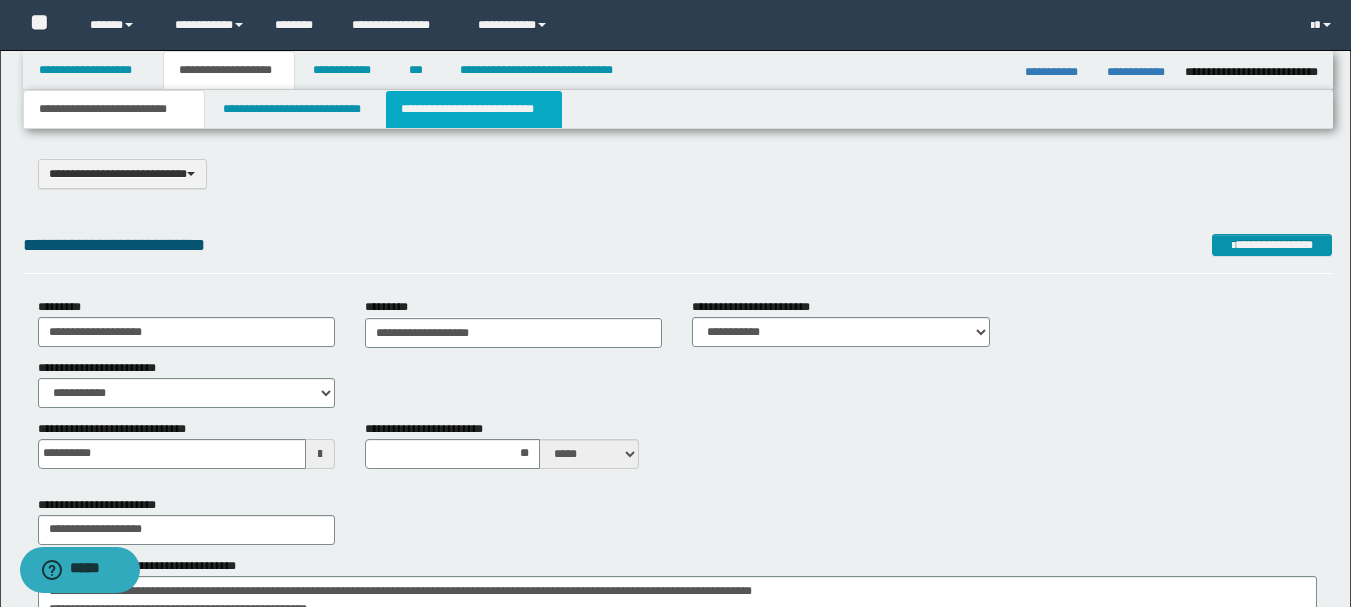 click on "**********" at bounding box center [474, 109] 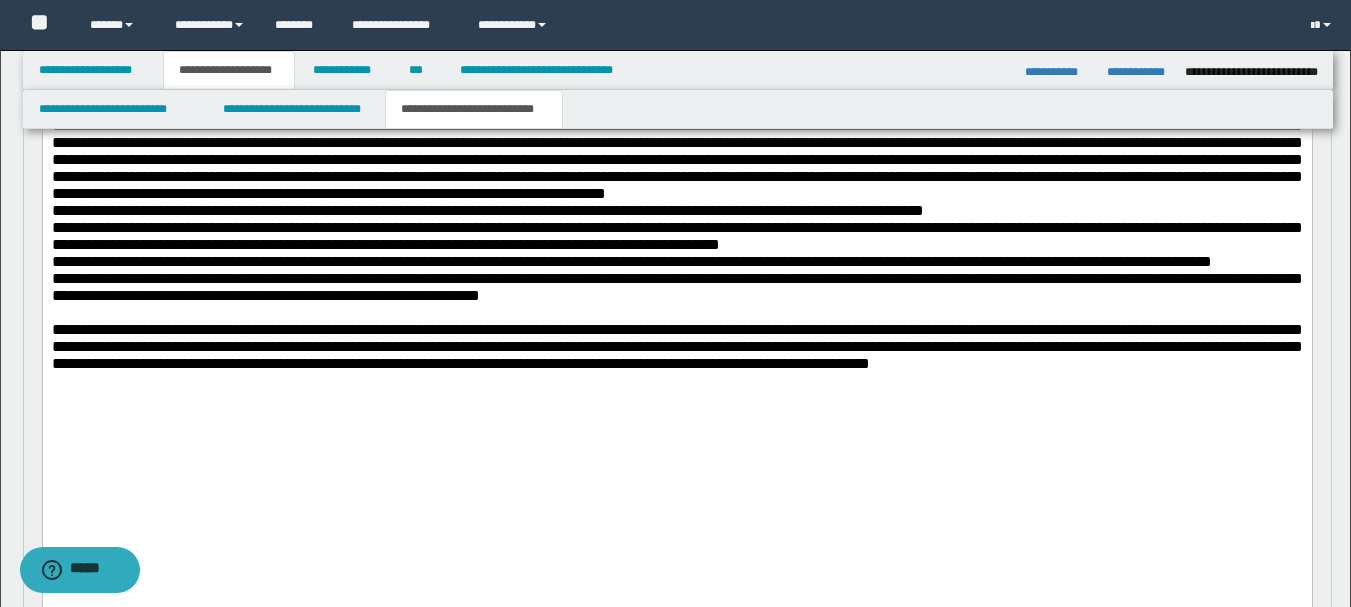 scroll, scrollTop: 200, scrollLeft: 0, axis: vertical 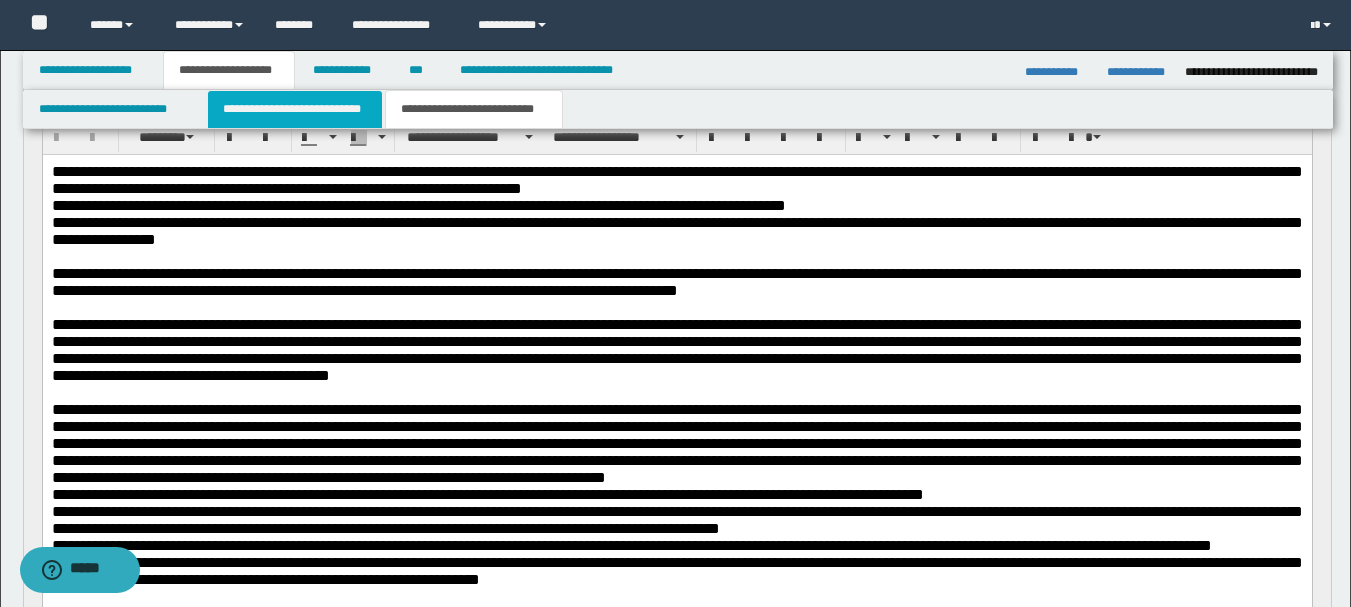 click on "**********" at bounding box center [295, 109] 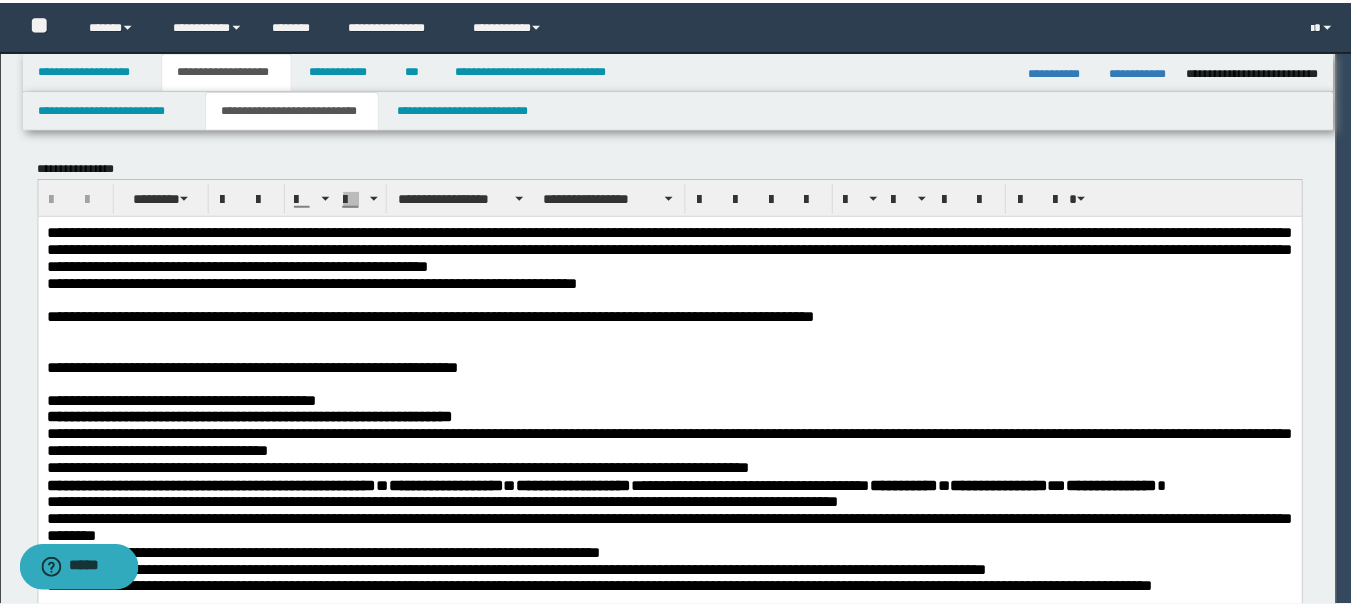 scroll, scrollTop: 0, scrollLeft: 0, axis: both 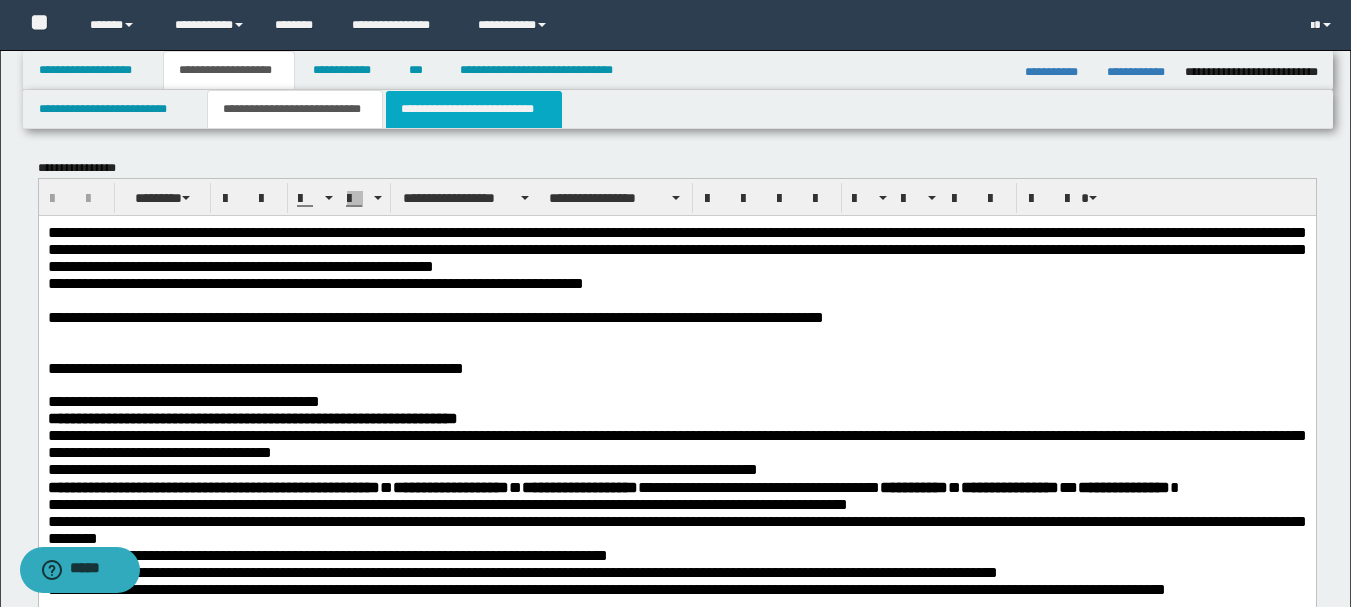 click on "**********" at bounding box center [474, 109] 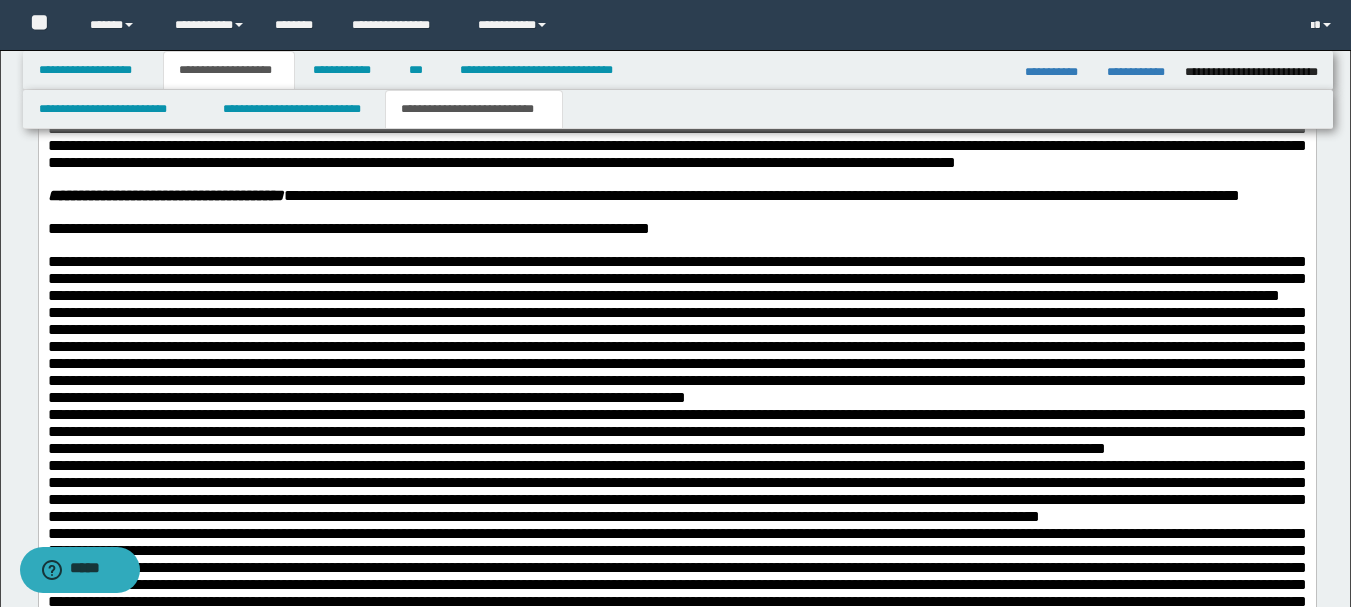 scroll, scrollTop: 4400, scrollLeft: 0, axis: vertical 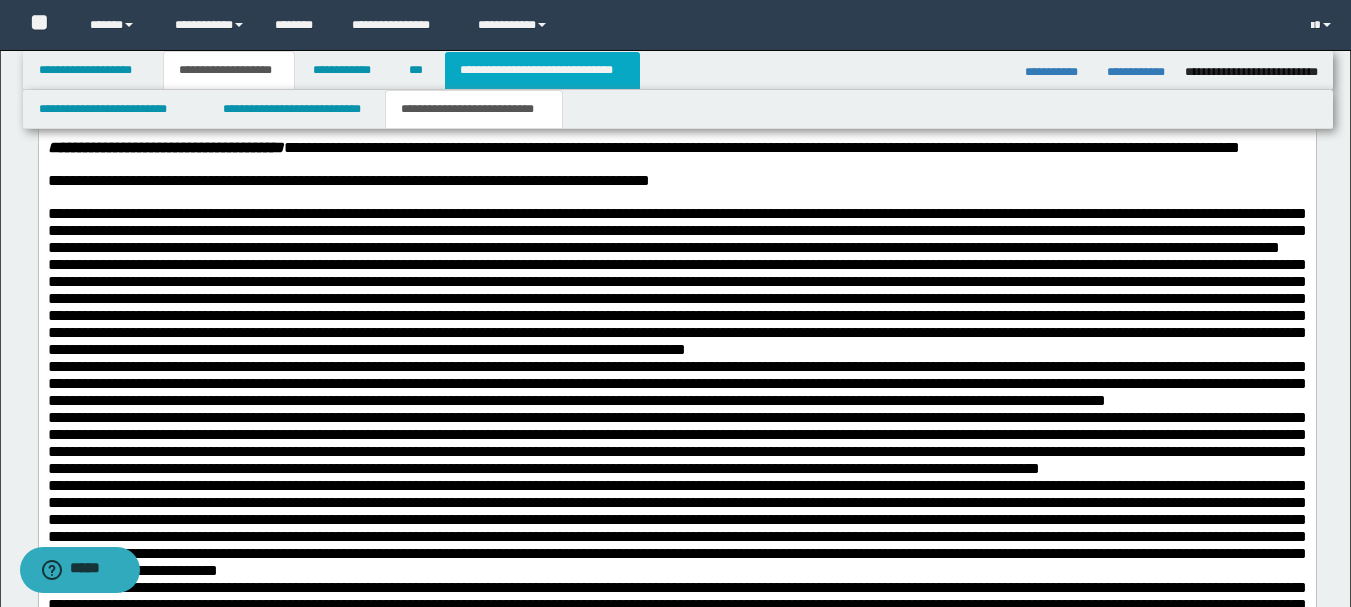 click on "**********" at bounding box center [542, 70] 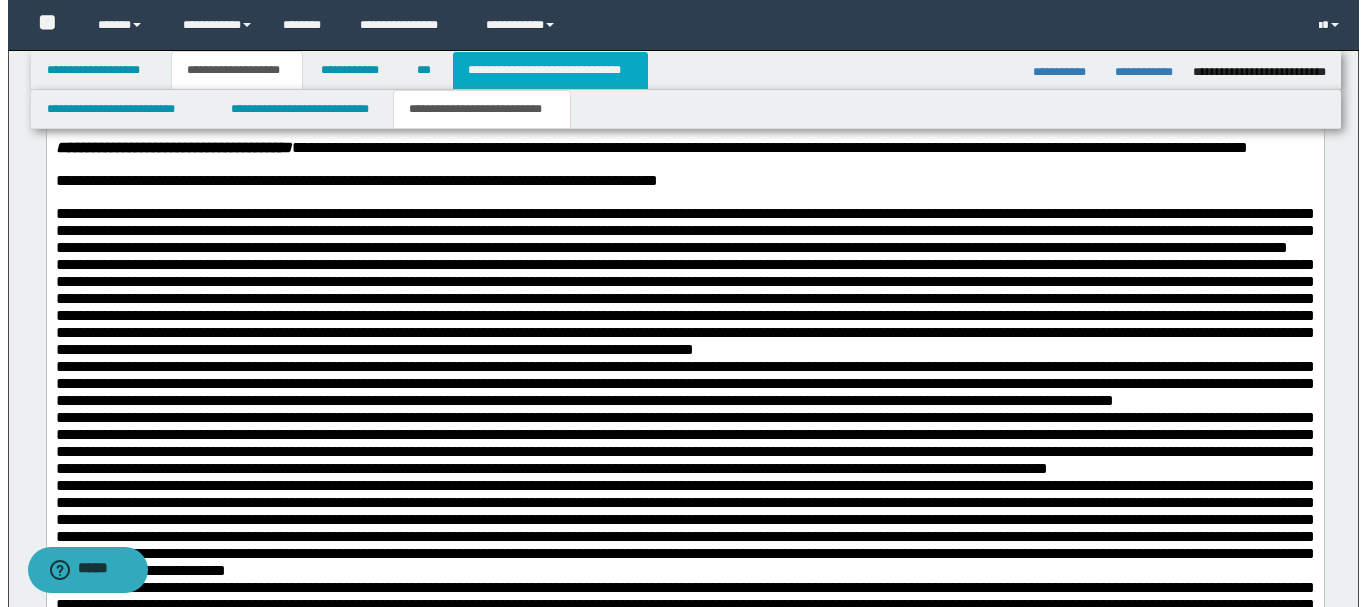 scroll, scrollTop: 0, scrollLeft: 0, axis: both 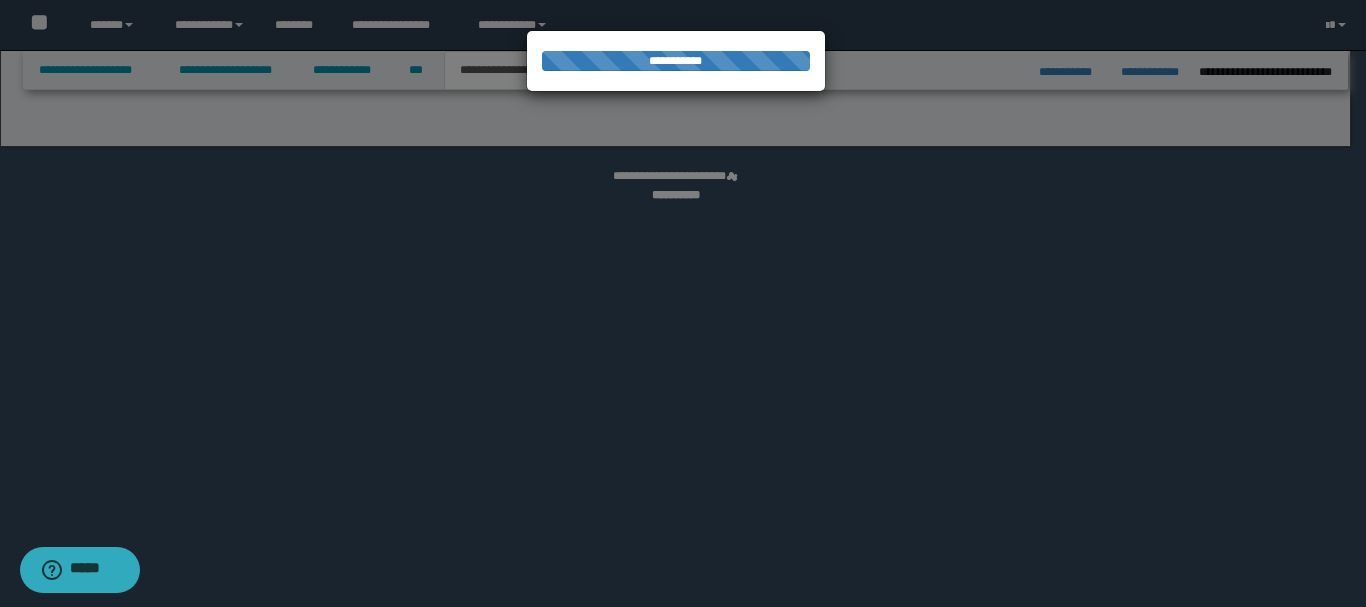 select on "*" 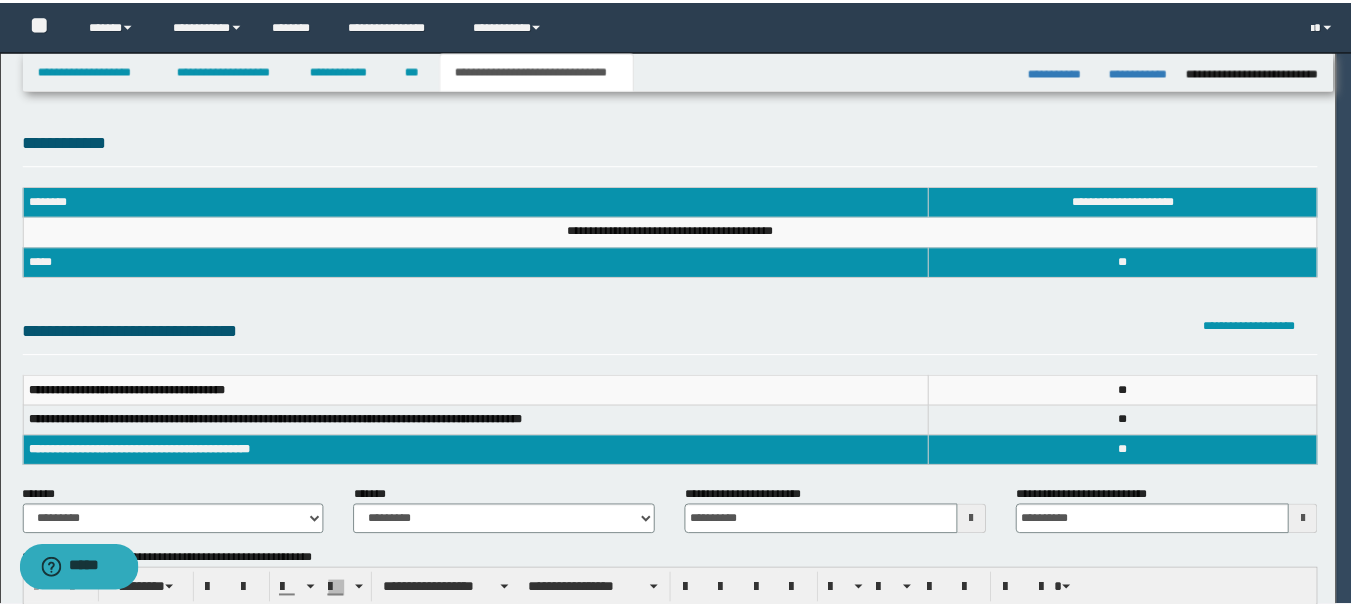 scroll, scrollTop: 0, scrollLeft: 0, axis: both 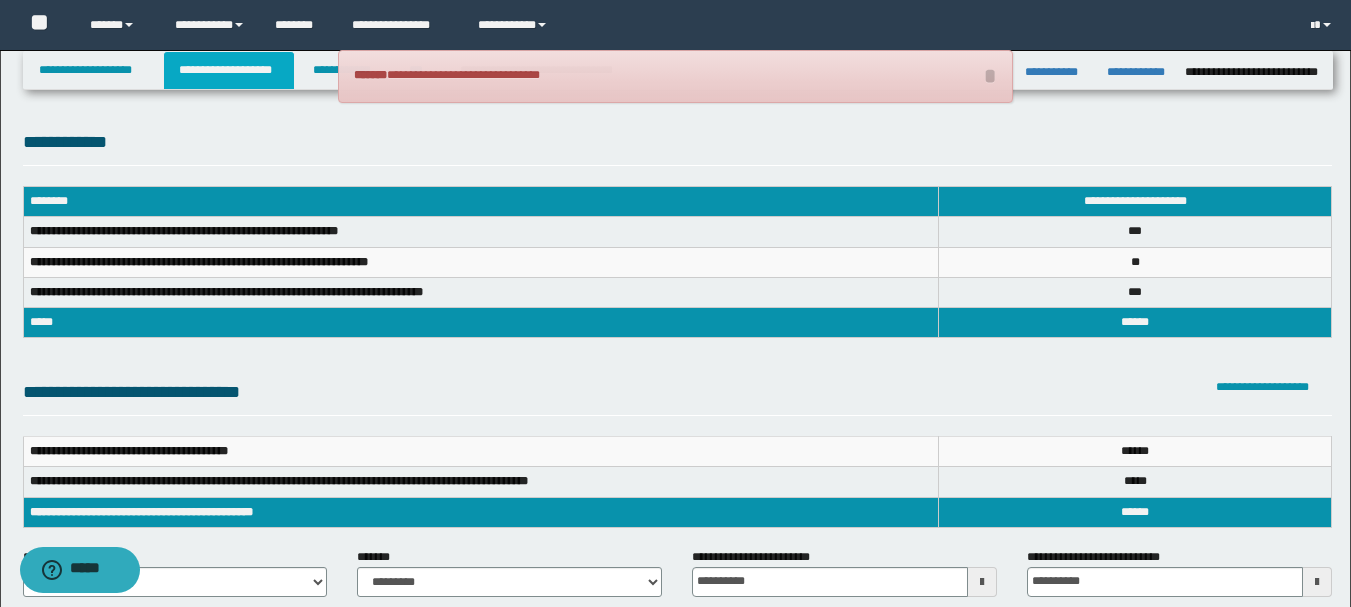 click on "**********" at bounding box center [229, 70] 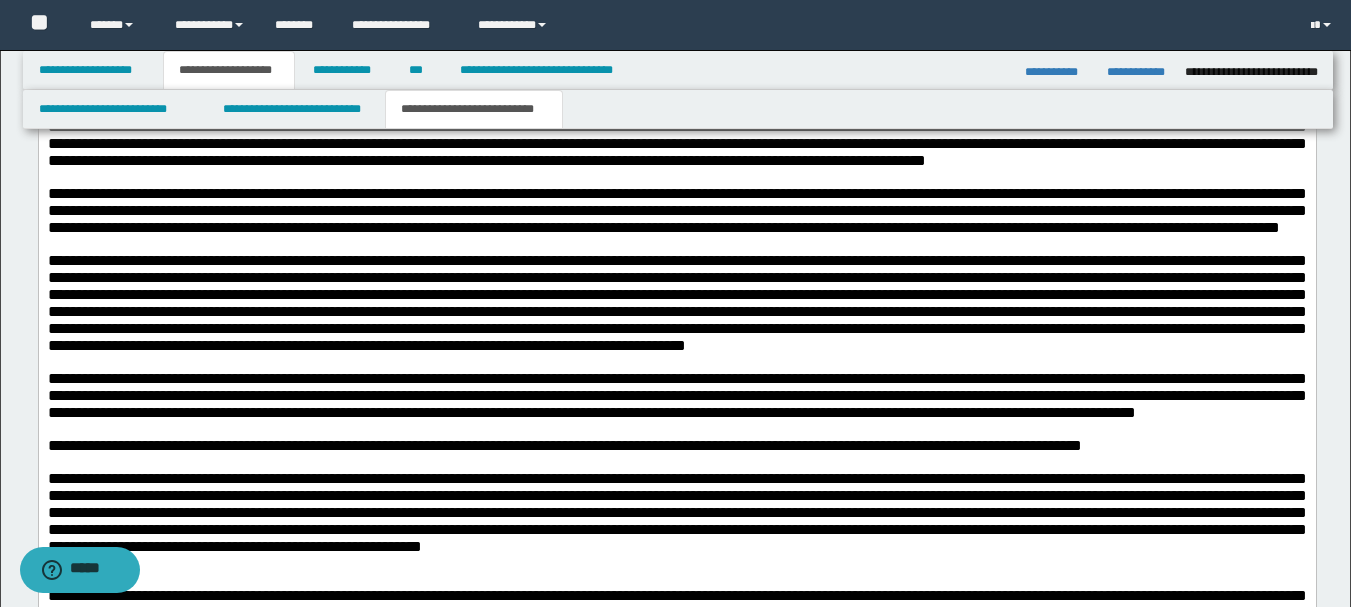 scroll, scrollTop: 3200, scrollLeft: 0, axis: vertical 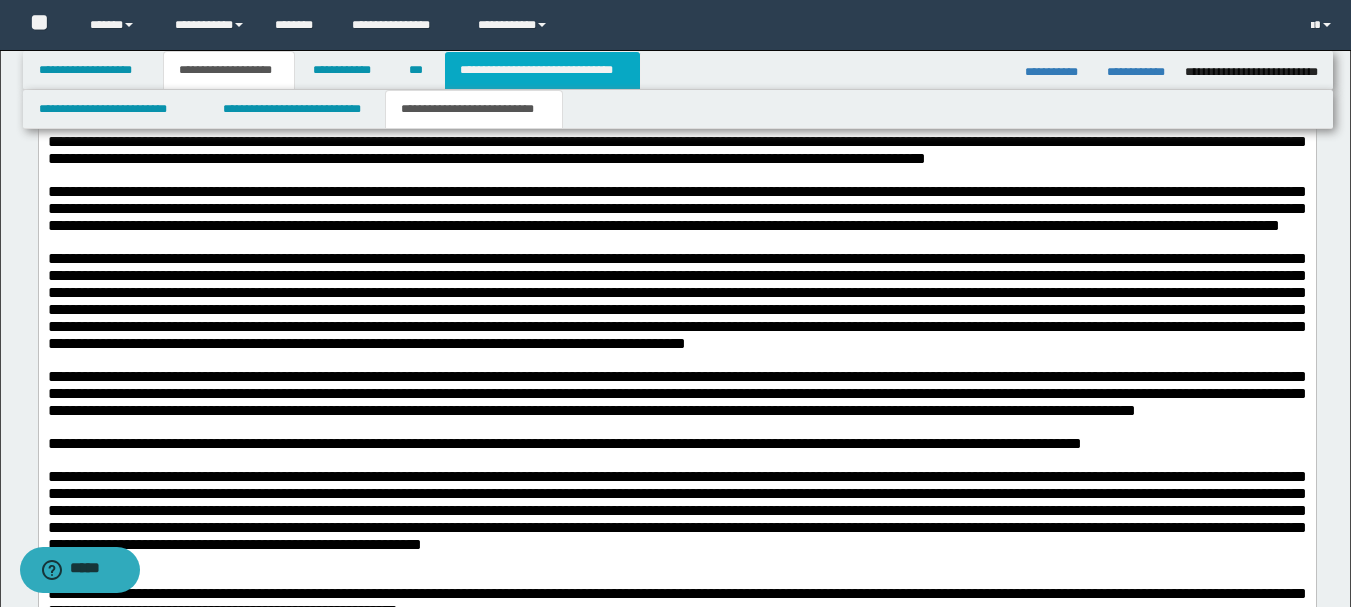 click on "**********" at bounding box center (542, 70) 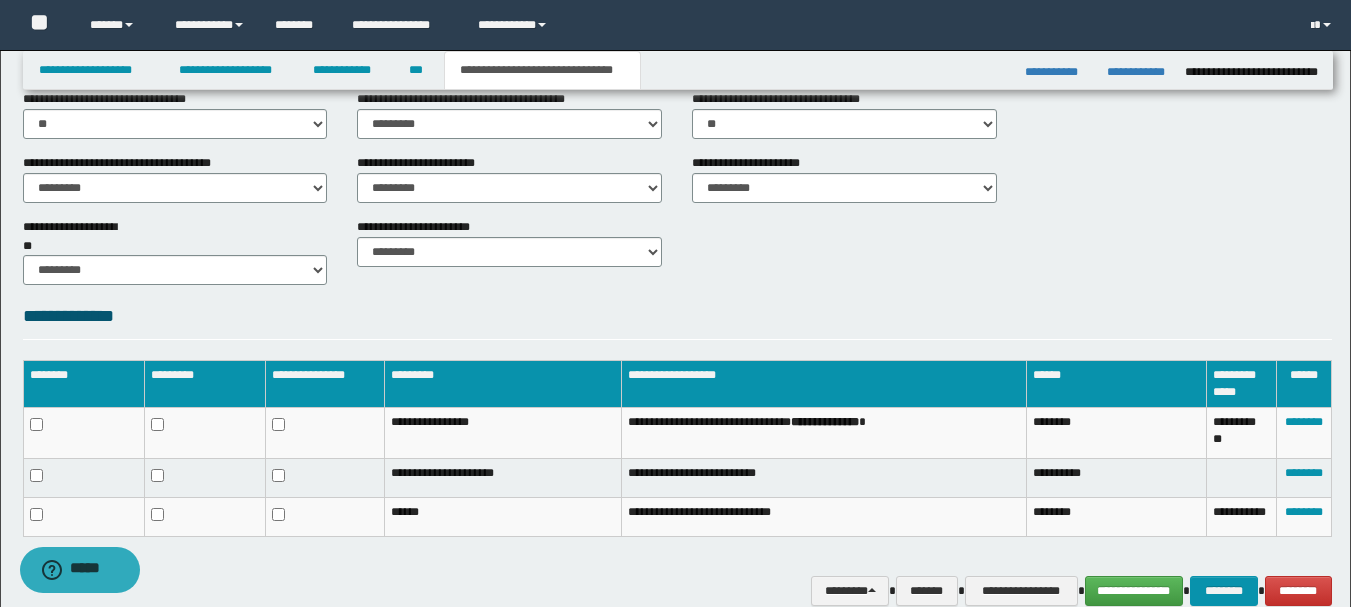 scroll, scrollTop: 846, scrollLeft: 0, axis: vertical 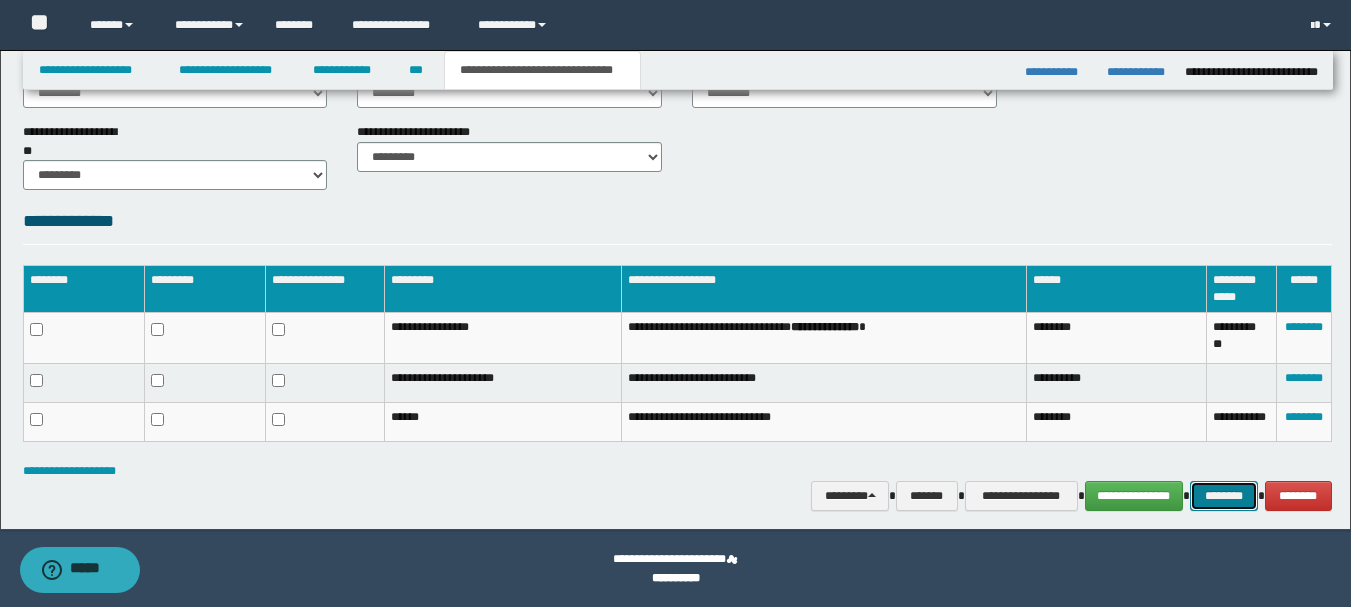 click on "********" at bounding box center [1224, 496] 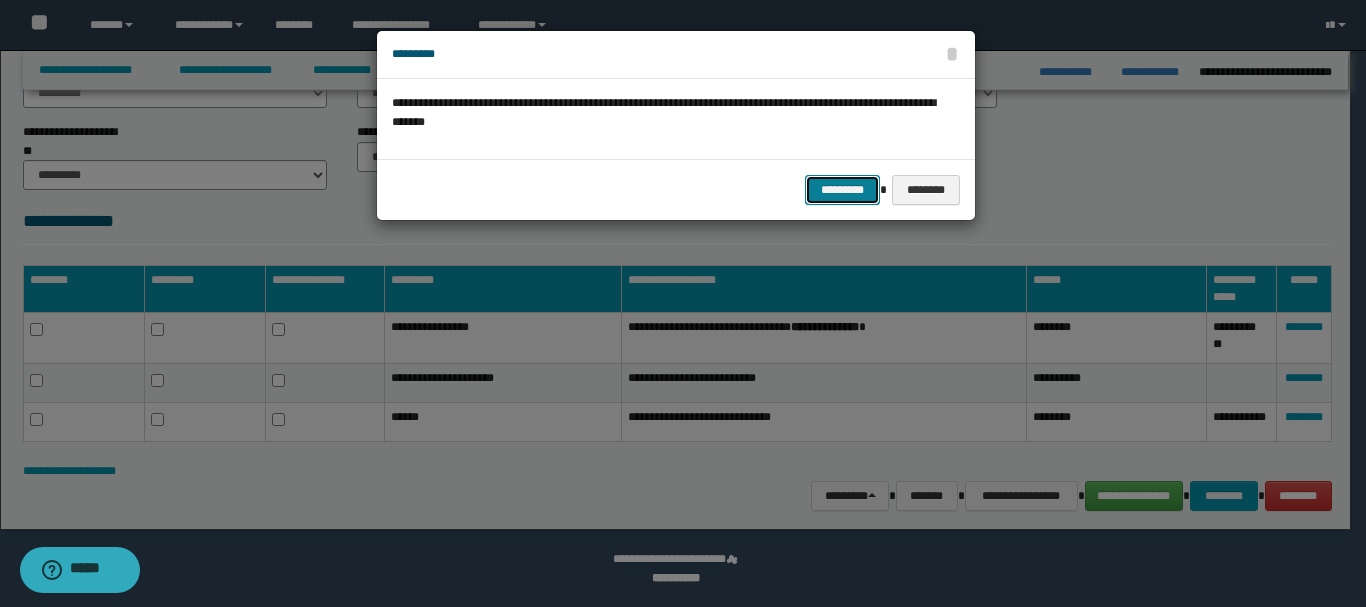 click on "*********" at bounding box center (842, 190) 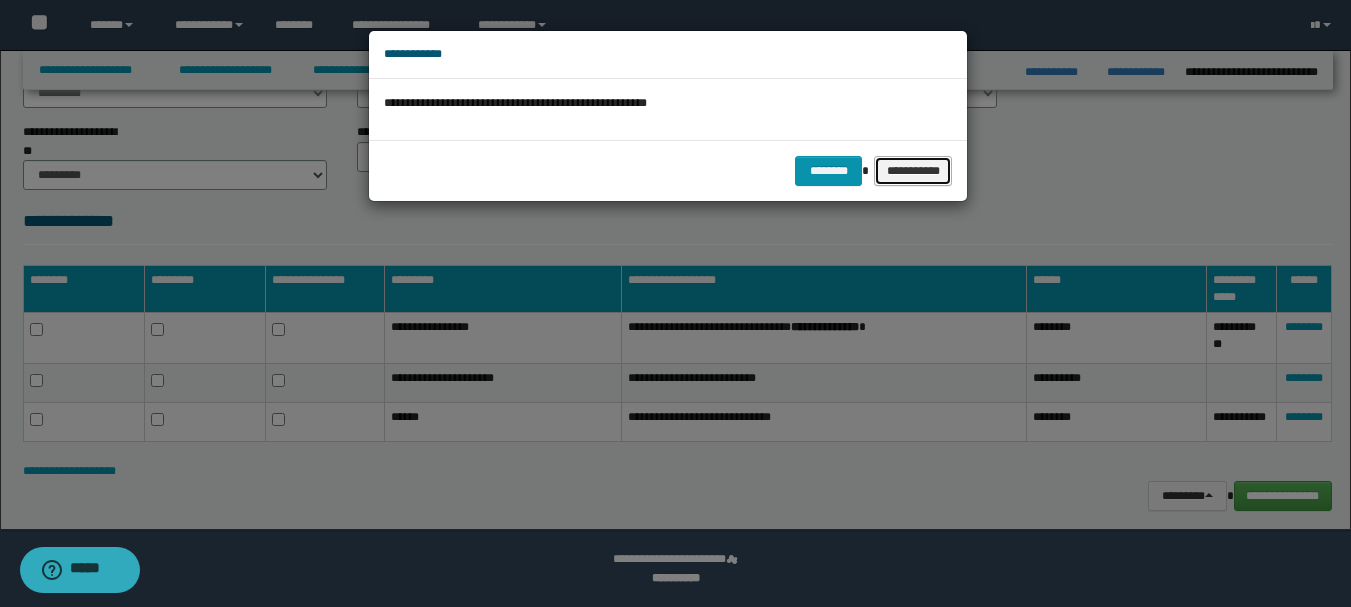click on "**********" at bounding box center (913, 171) 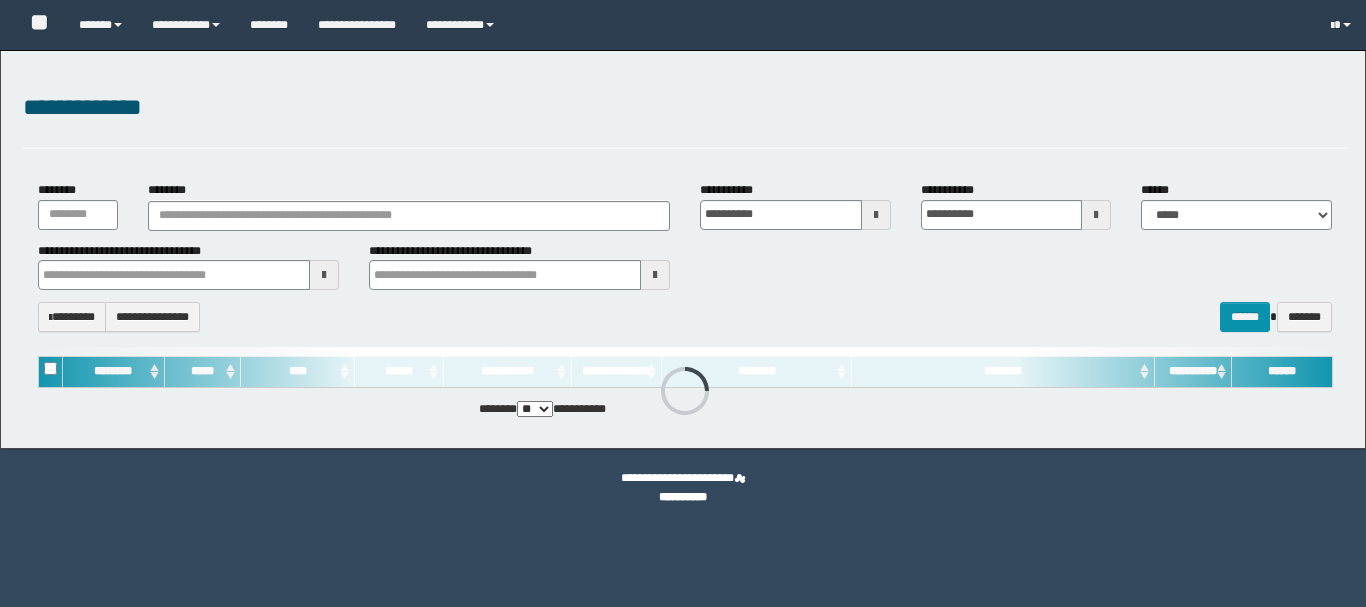 scroll, scrollTop: 0, scrollLeft: 0, axis: both 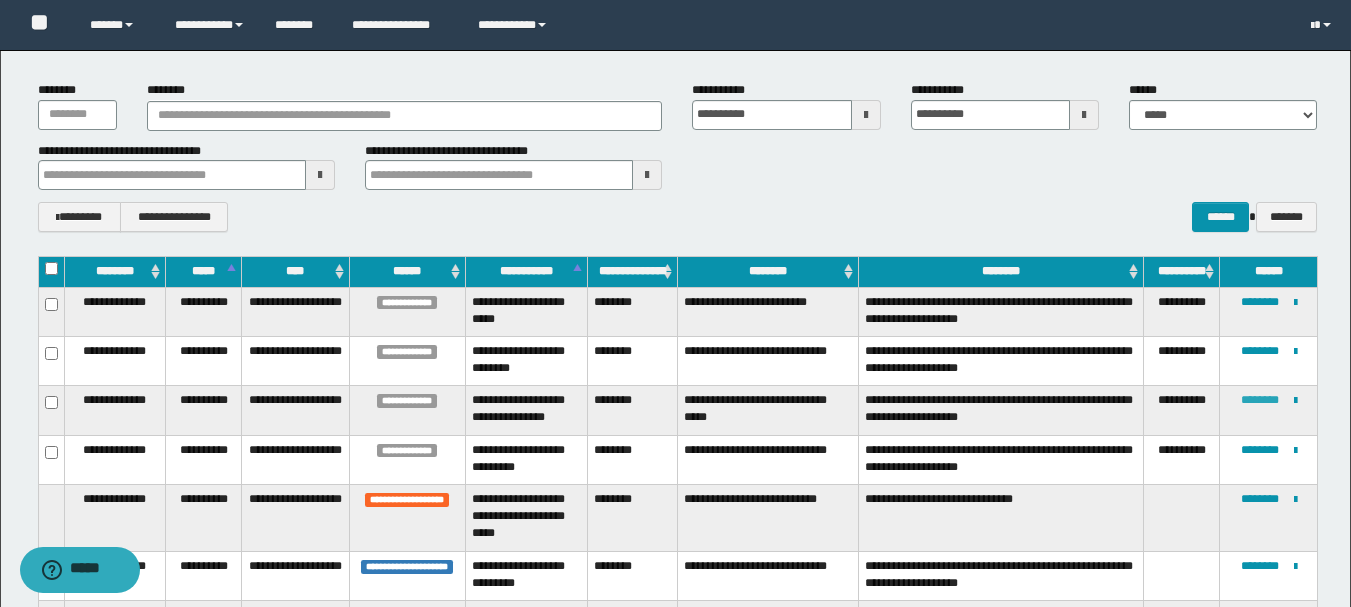click on "********" at bounding box center (1260, 400) 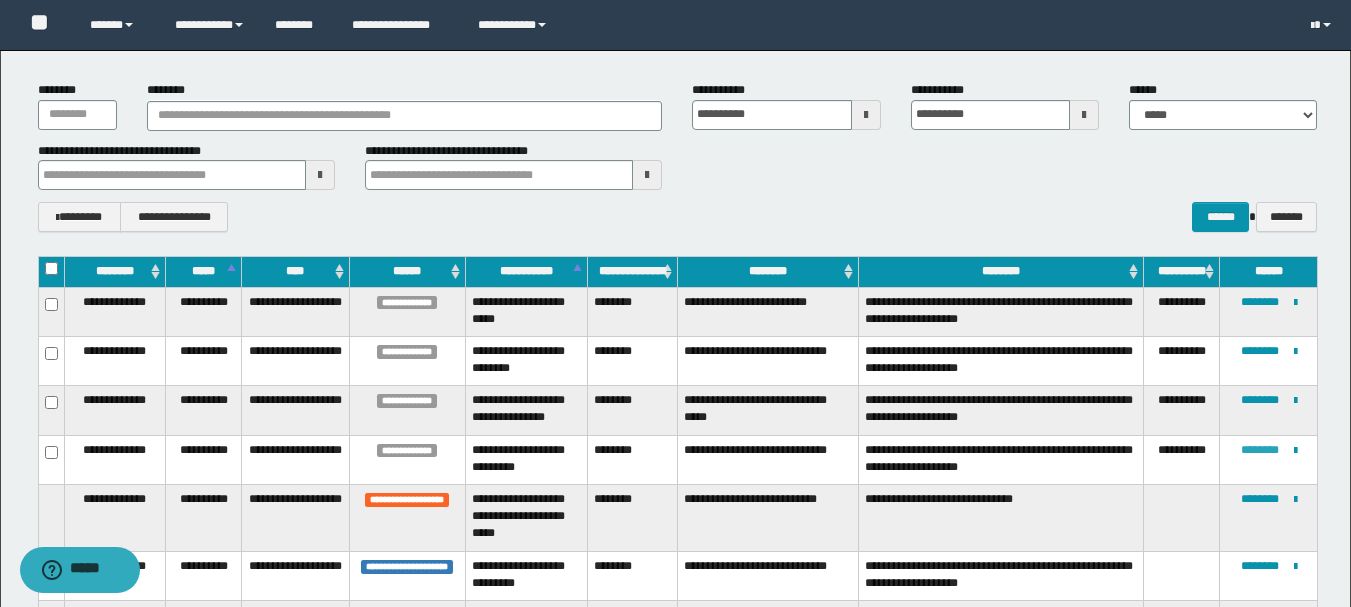 click on "********" at bounding box center [1260, 450] 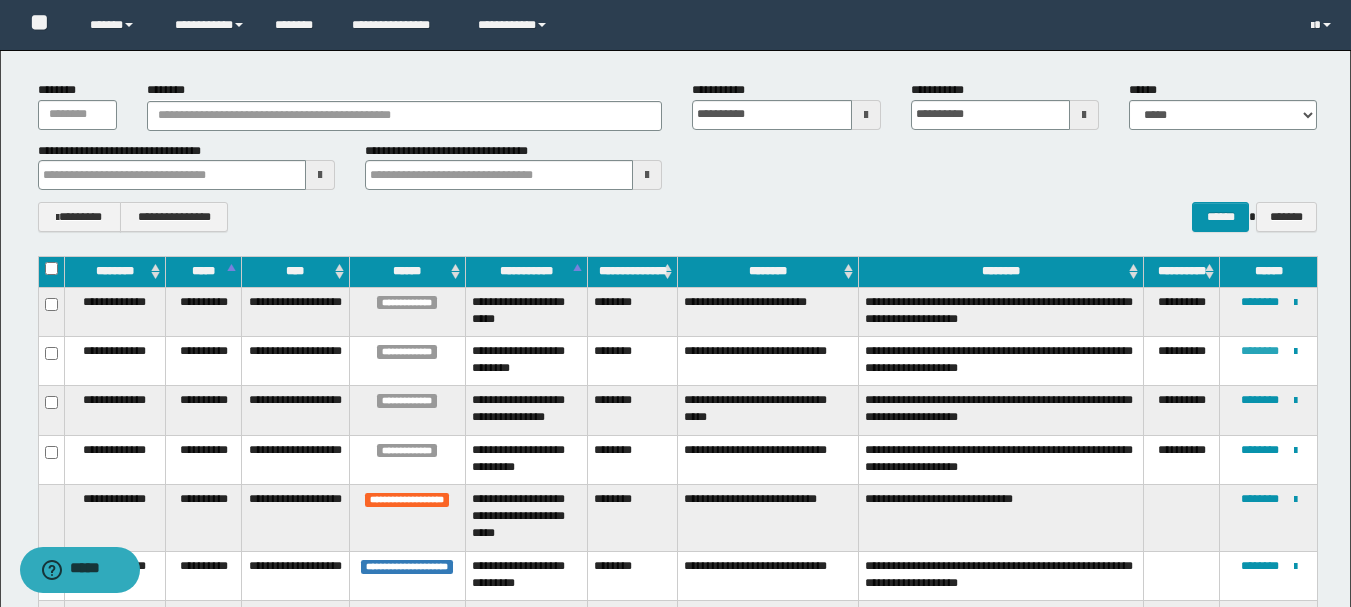 click on "********" at bounding box center (1260, 351) 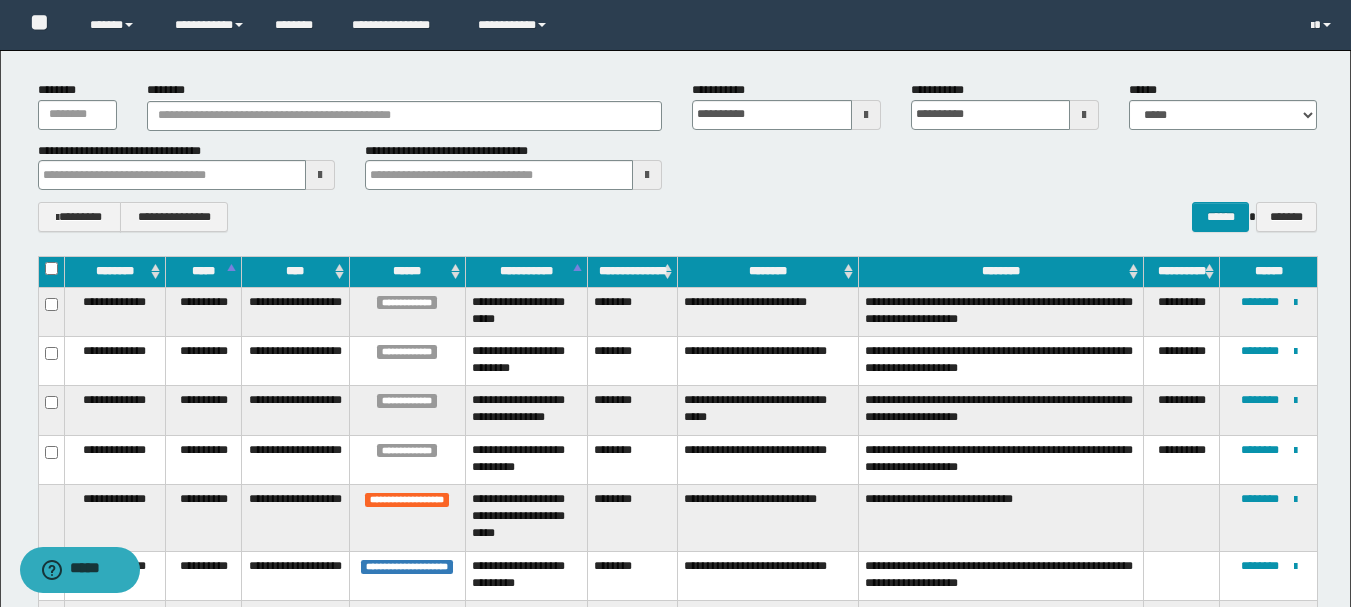 click on "**********" at bounding box center (1182, 410) 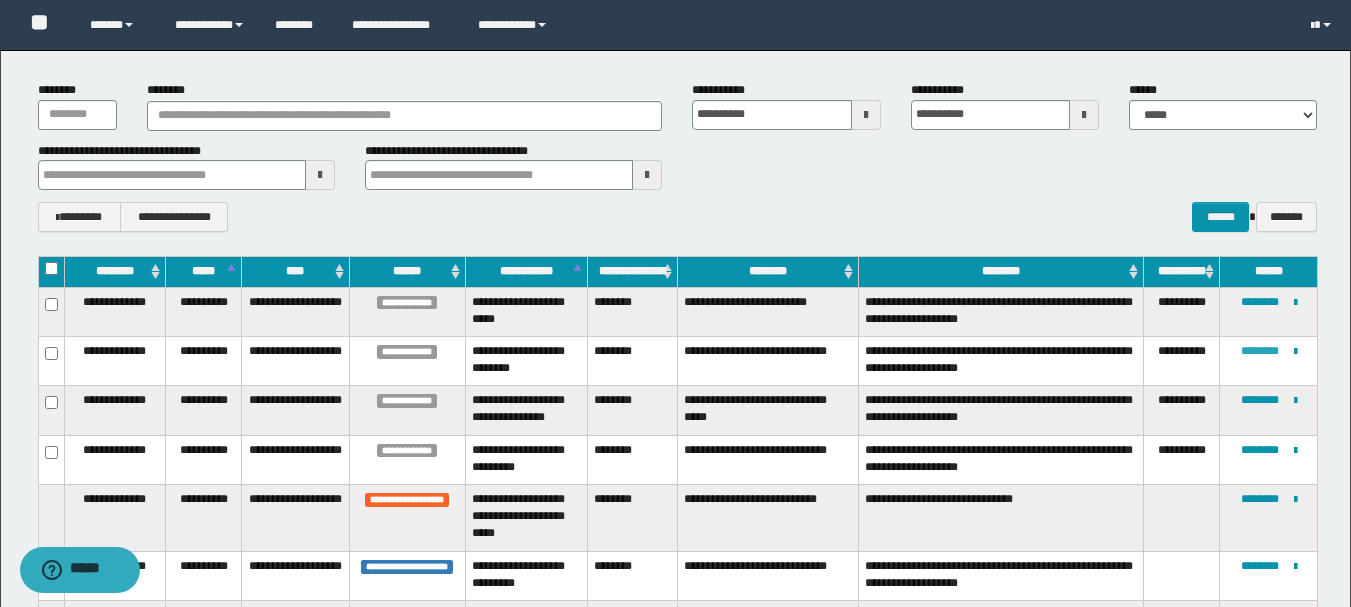 click on "********" at bounding box center (1260, 351) 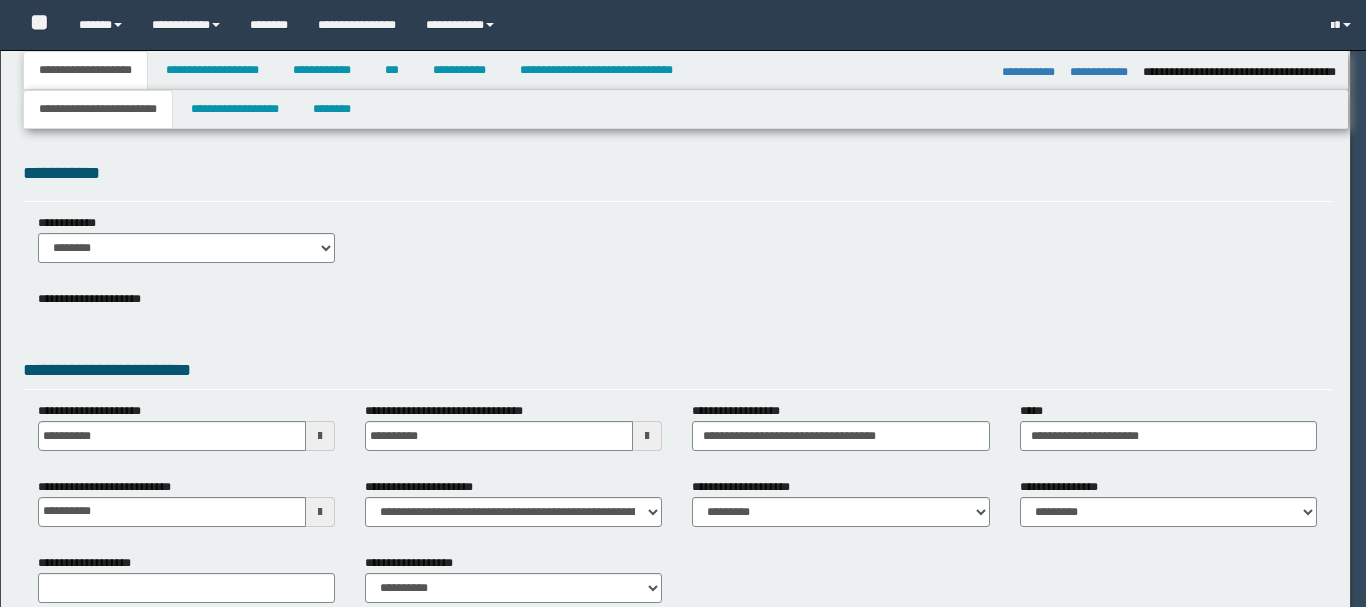select on "*" 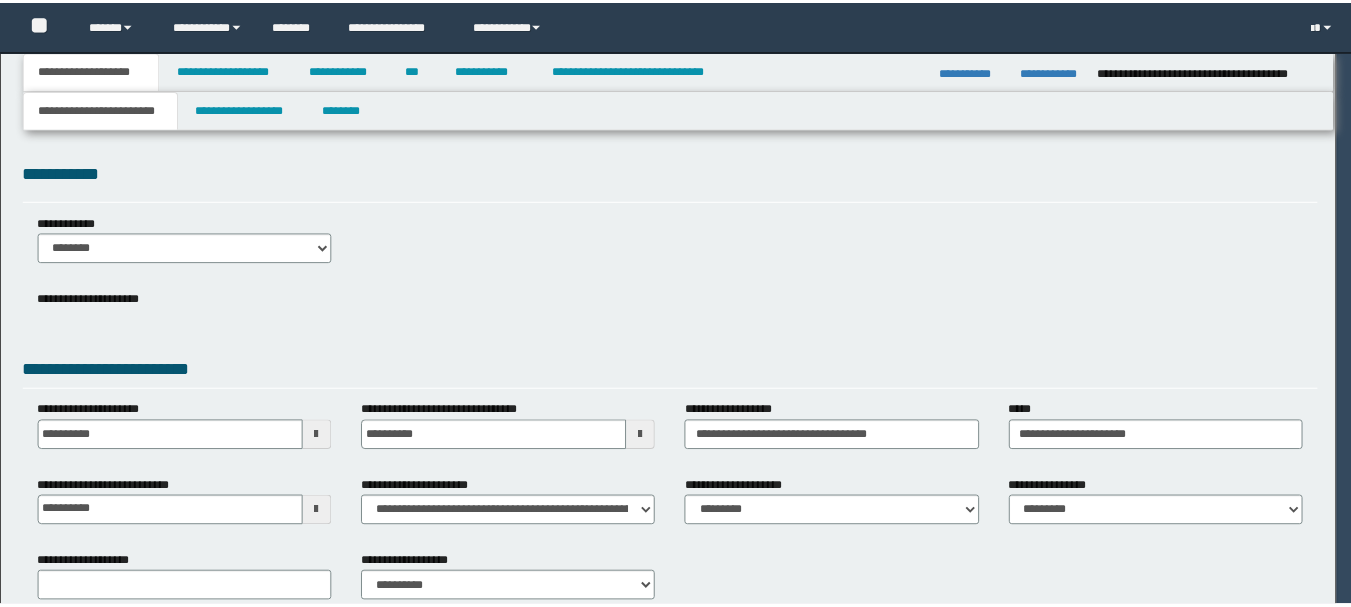 scroll, scrollTop: 0, scrollLeft: 0, axis: both 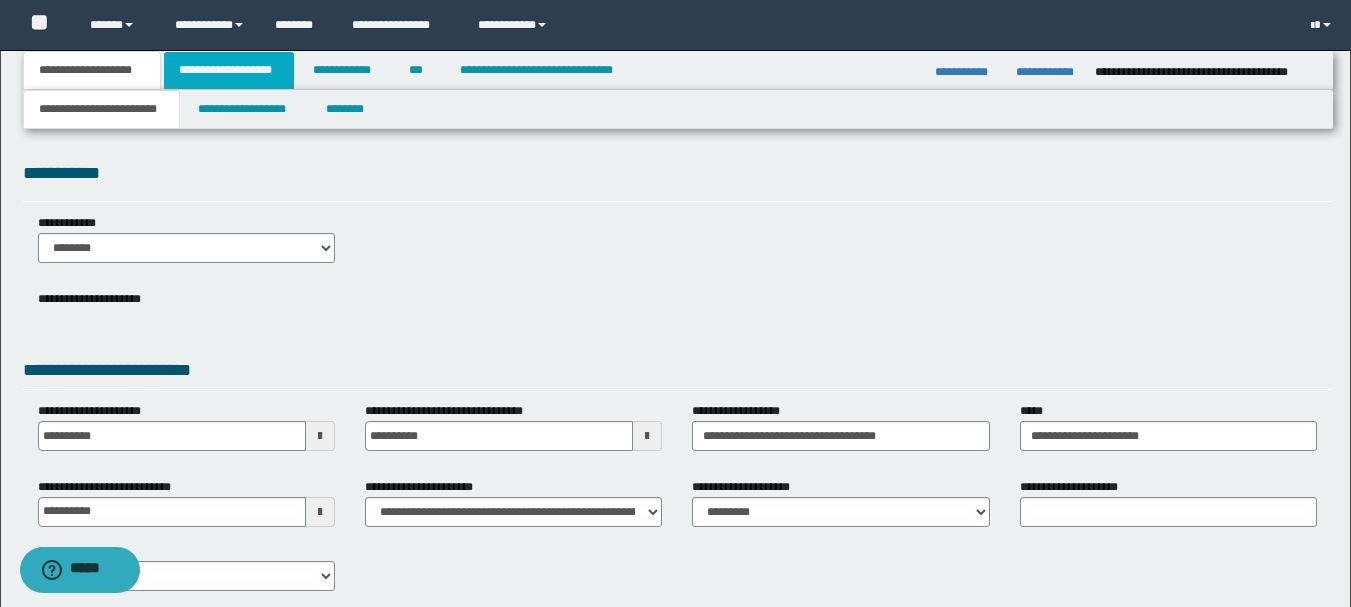 click on "**********" at bounding box center [229, 70] 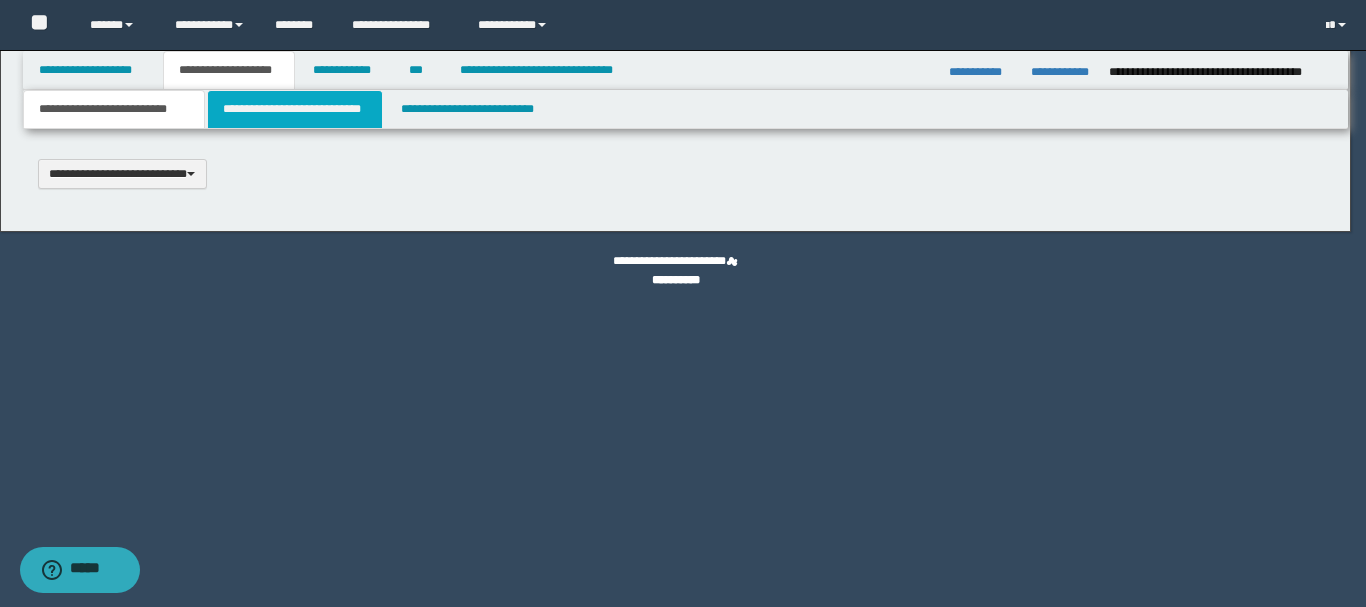 type 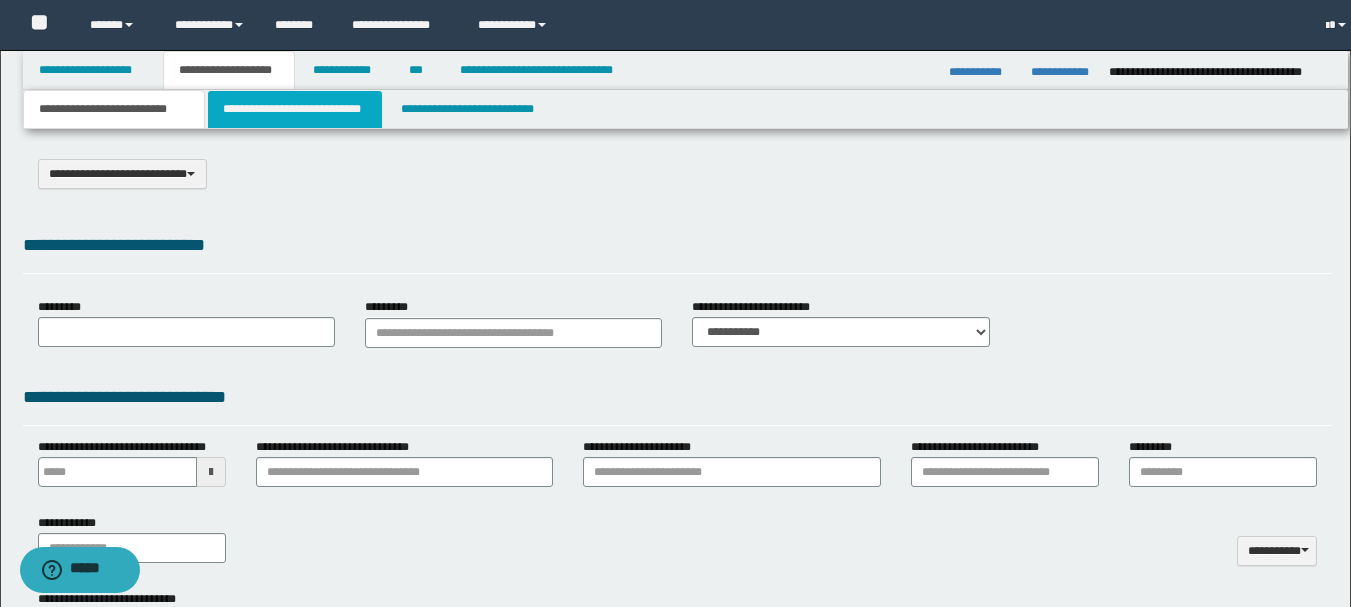select on "*" 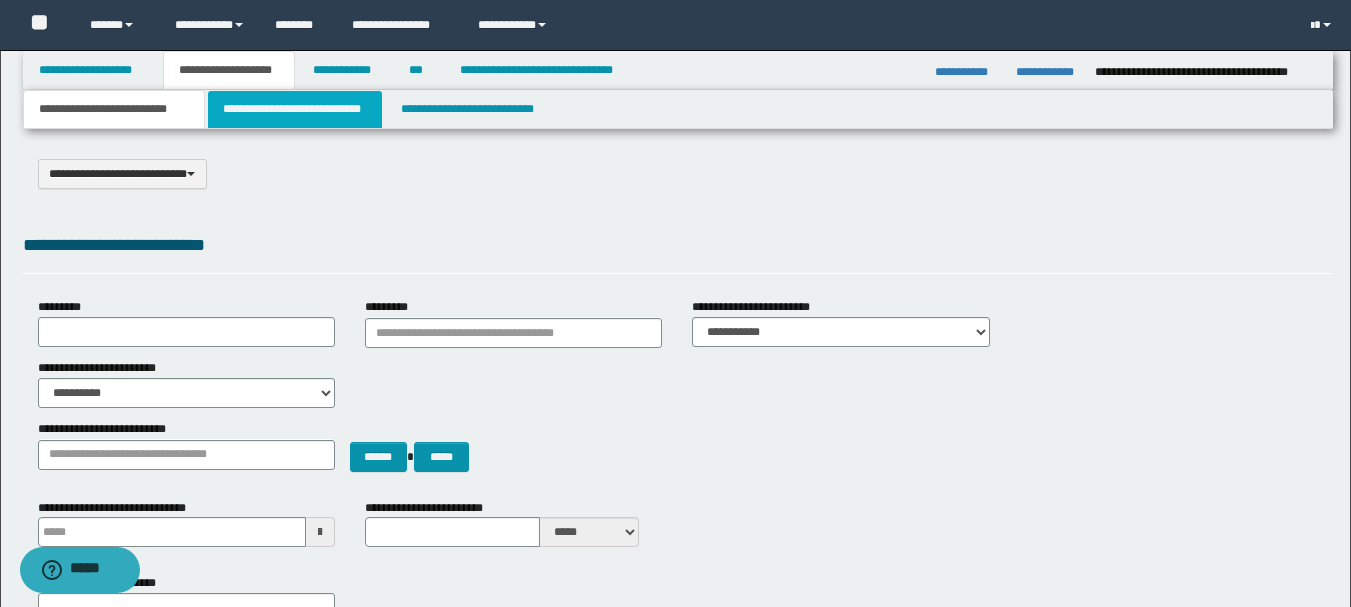 click on "**********" at bounding box center [295, 109] 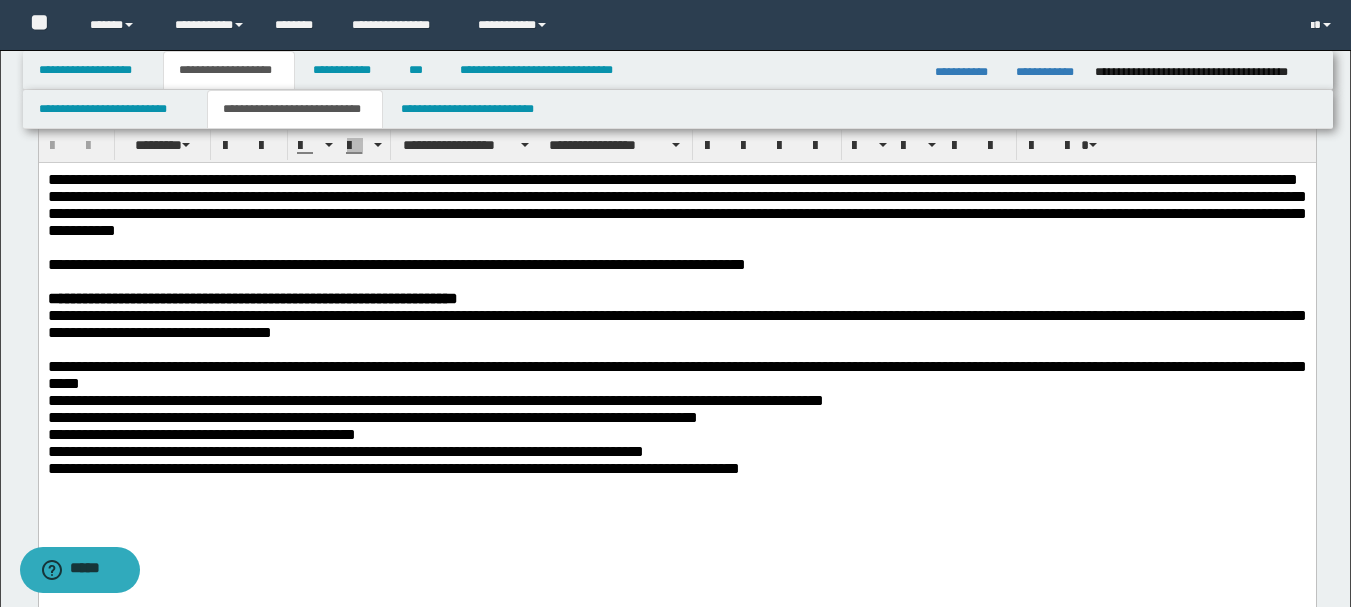 scroll, scrollTop: 100, scrollLeft: 0, axis: vertical 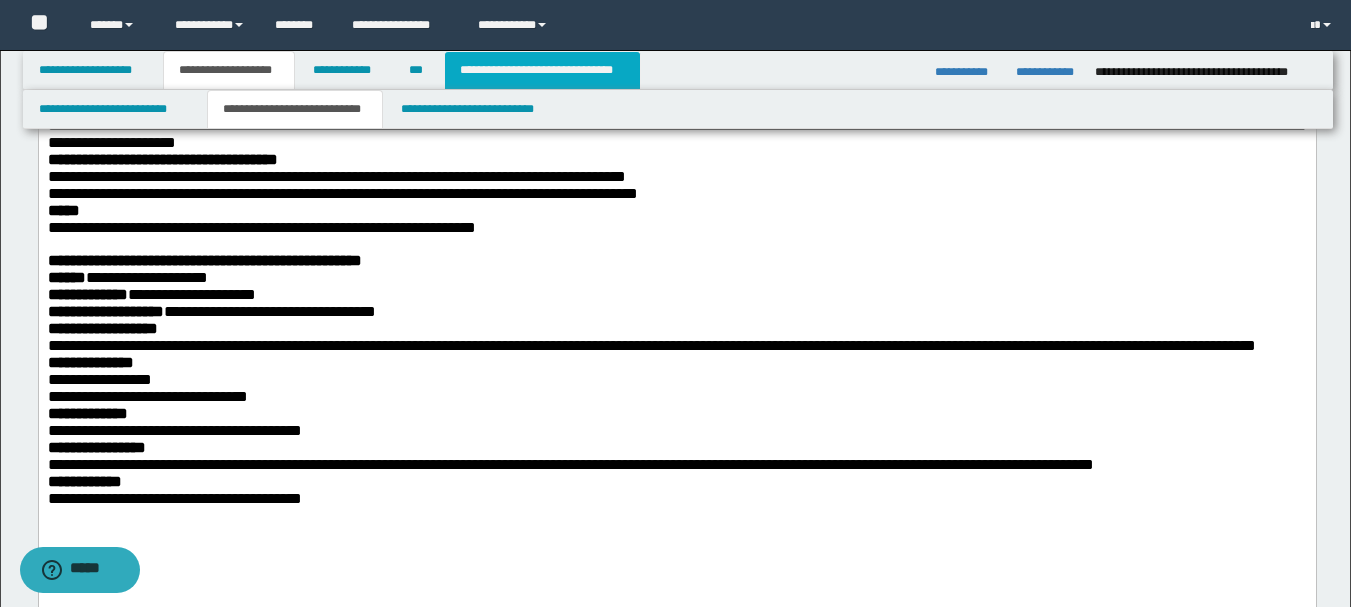 click on "**********" at bounding box center (542, 70) 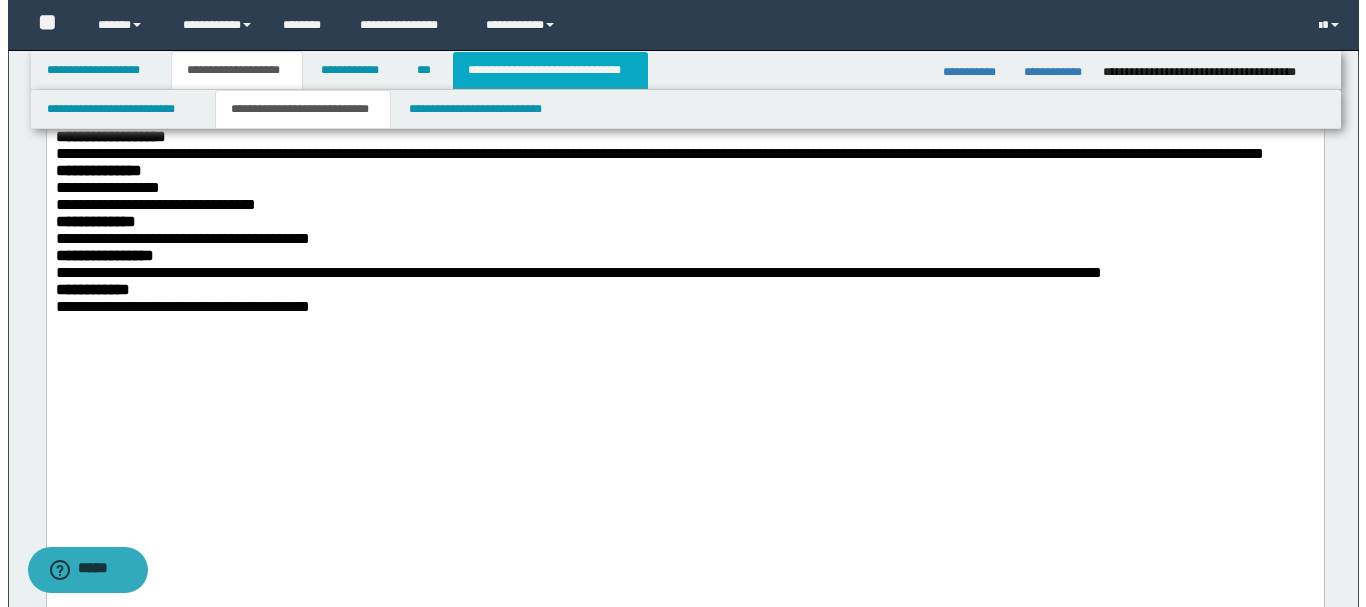 scroll, scrollTop: 0, scrollLeft: 0, axis: both 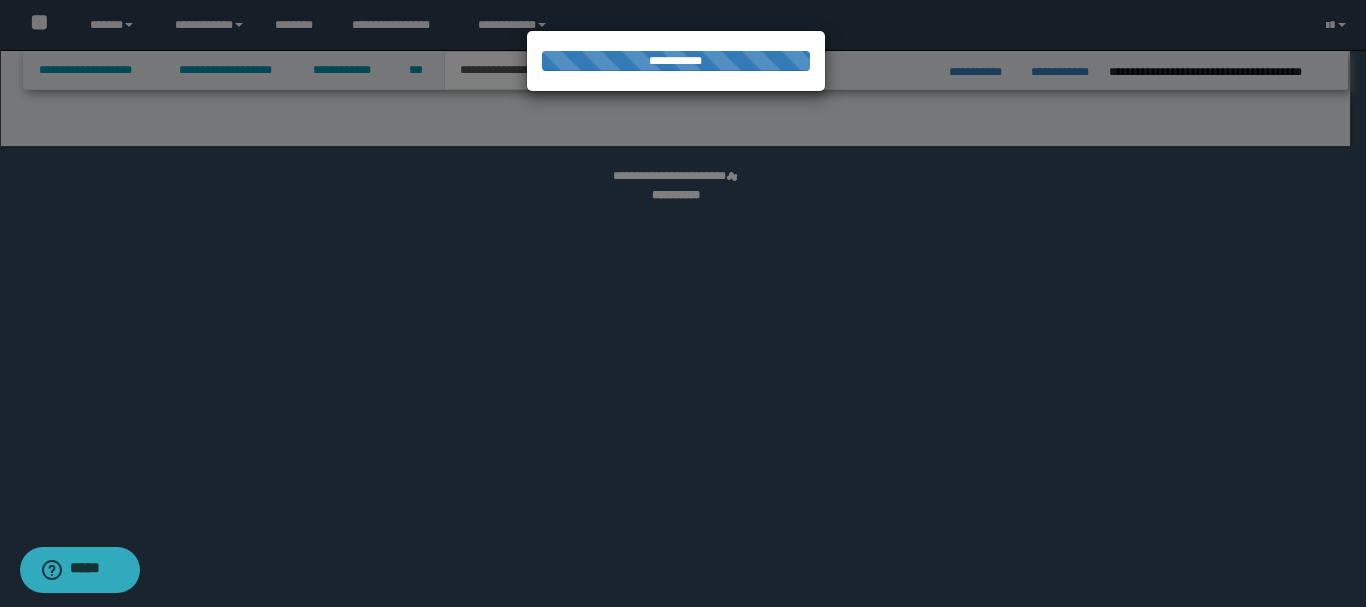 select on "*" 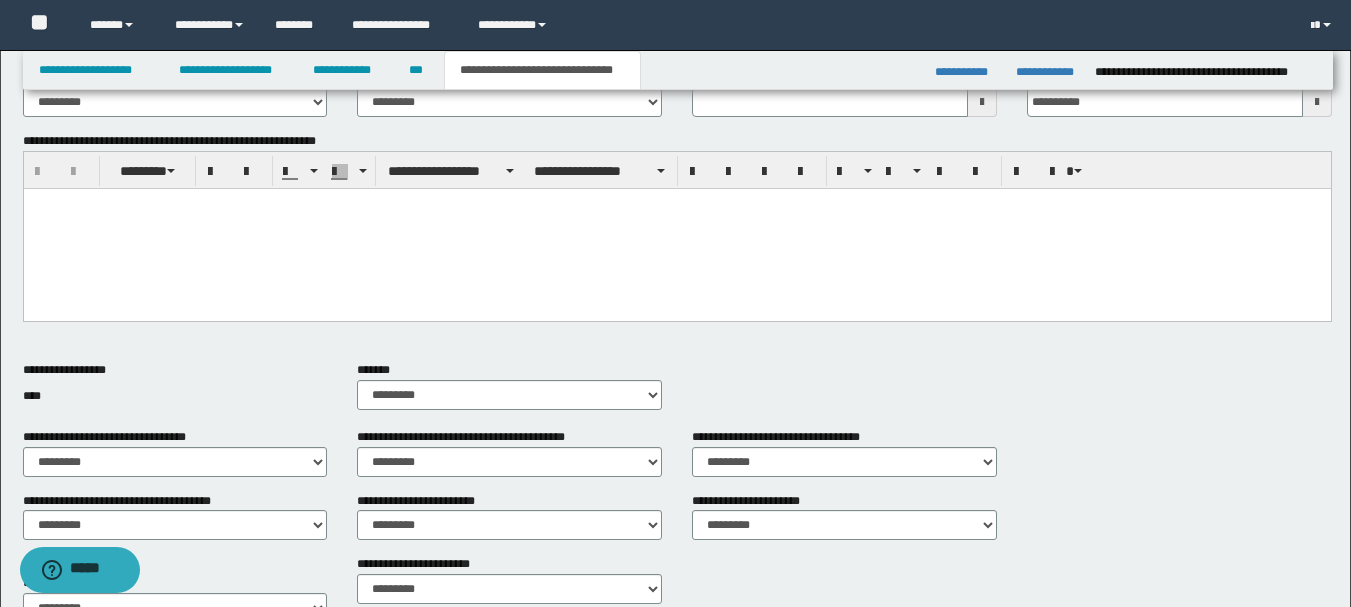 scroll, scrollTop: 852, scrollLeft: 0, axis: vertical 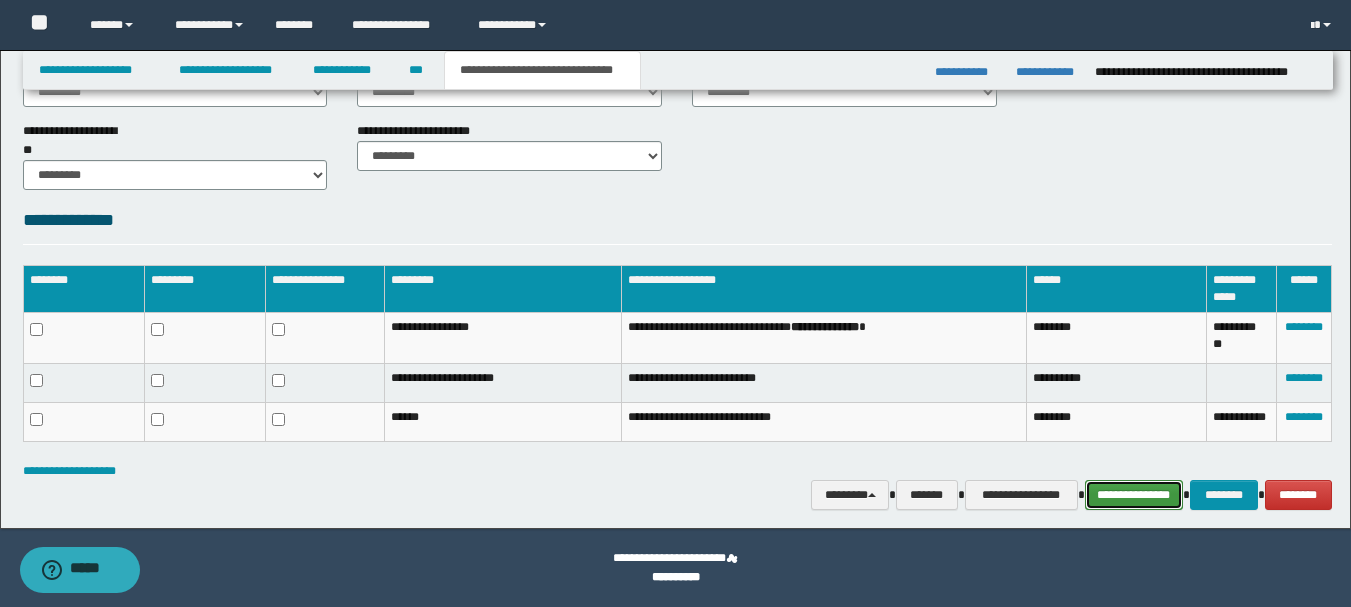 click on "**********" at bounding box center (1134, 495) 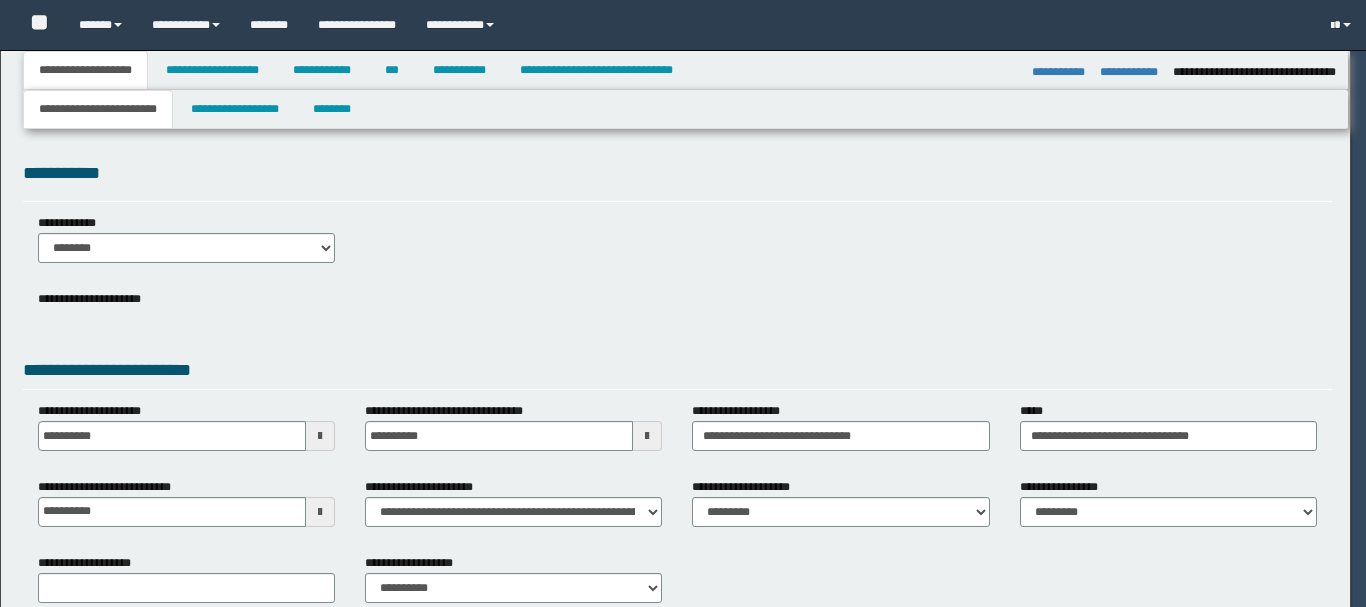 select on "*" 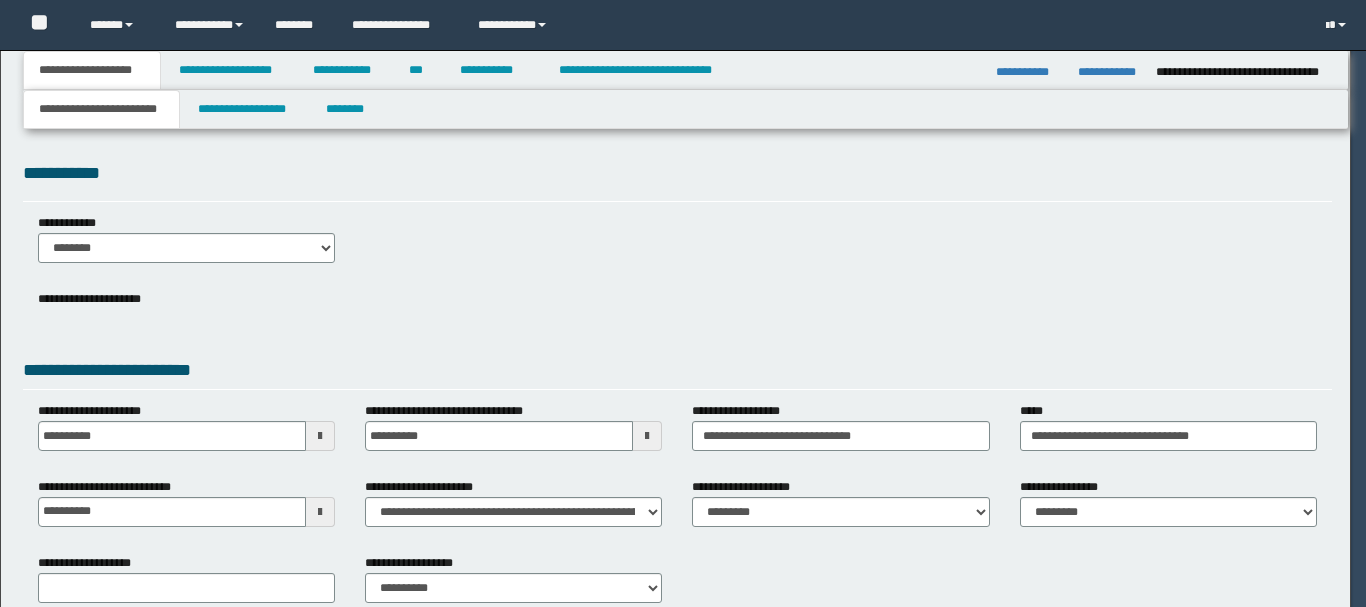 scroll, scrollTop: 0, scrollLeft: 0, axis: both 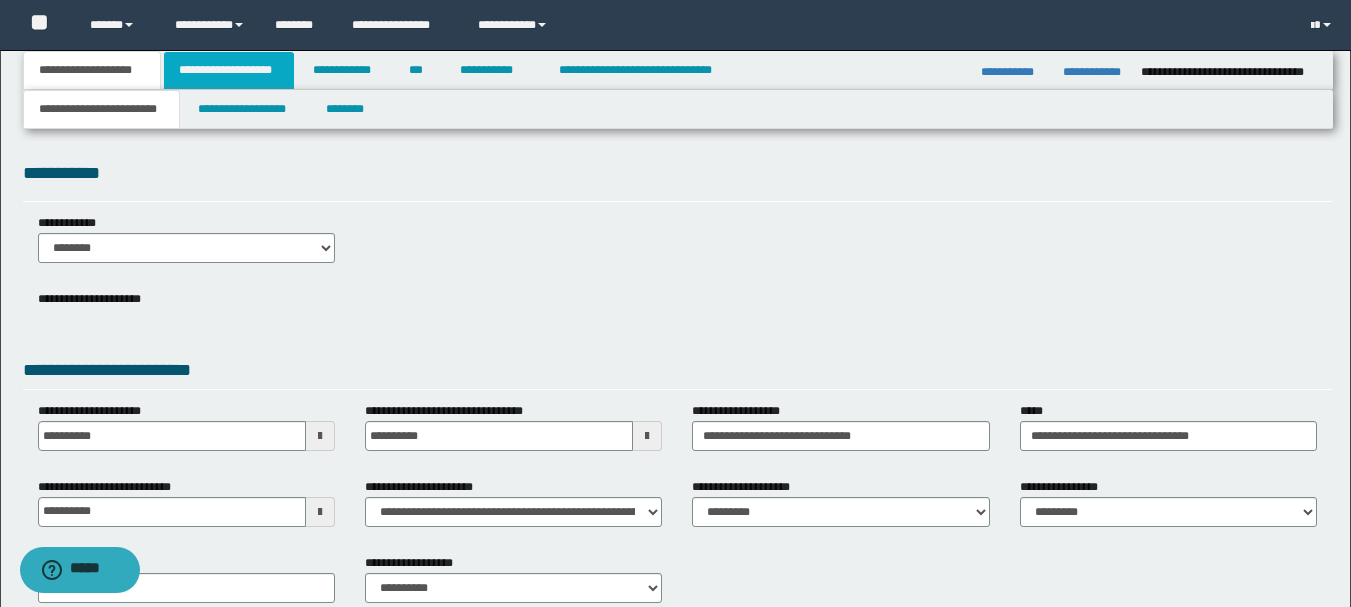 click on "**********" at bounding box center (229, 70) 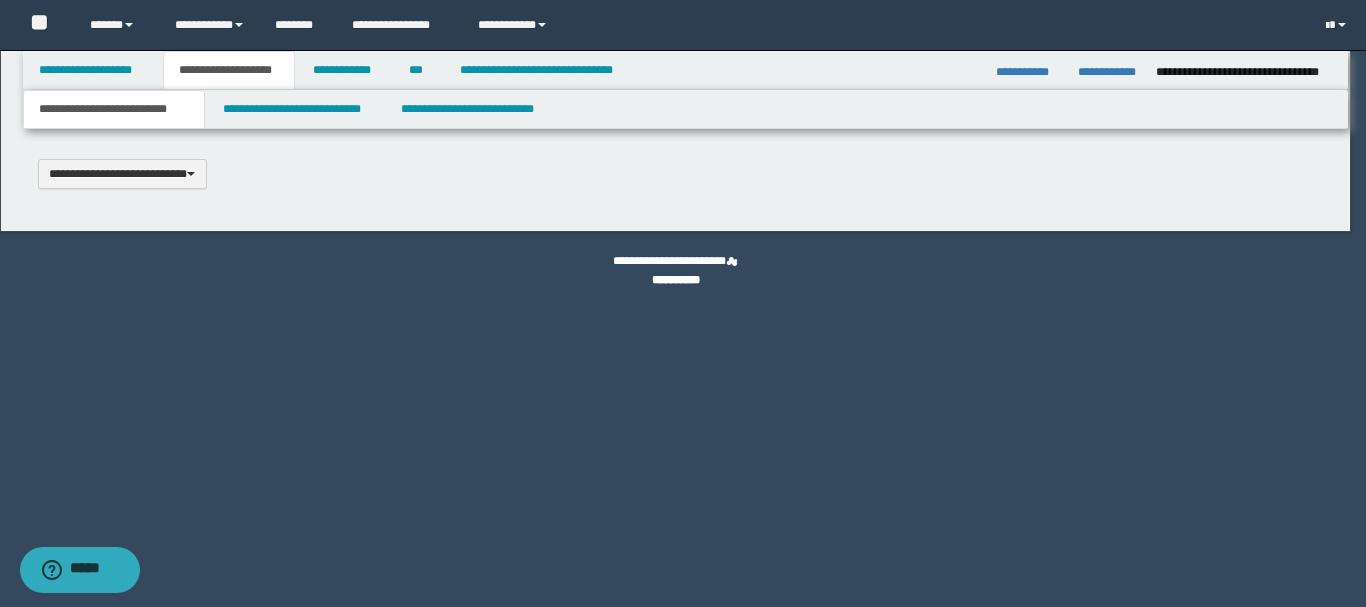 type 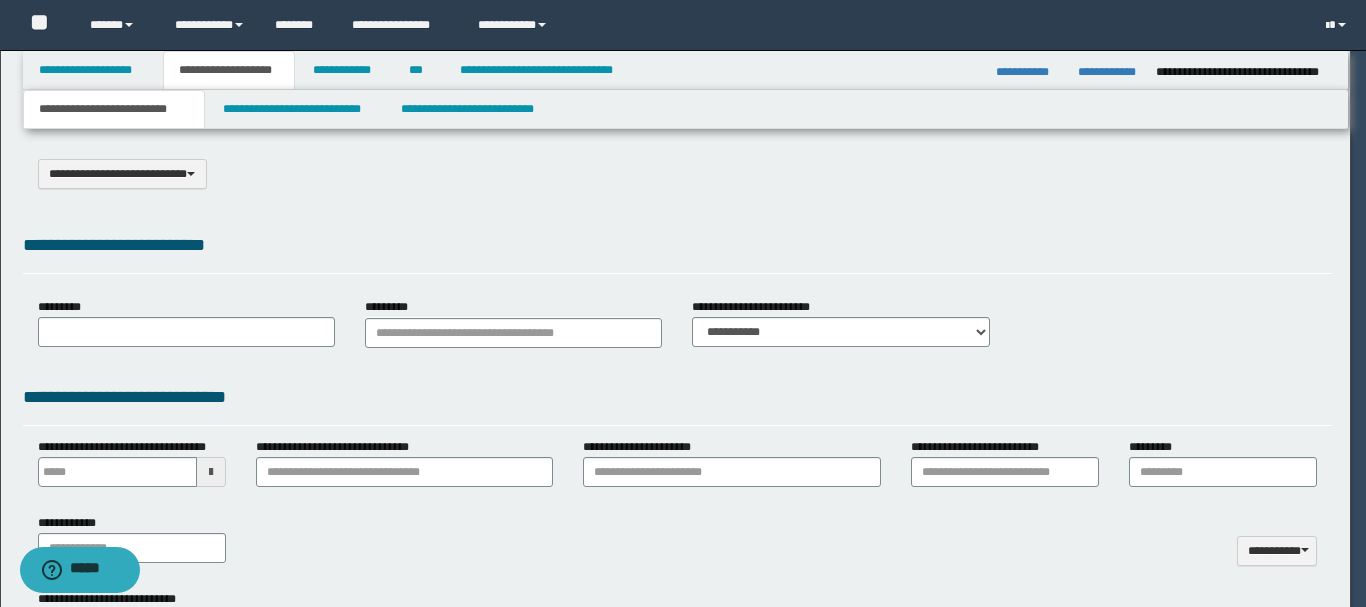 type on "**********" 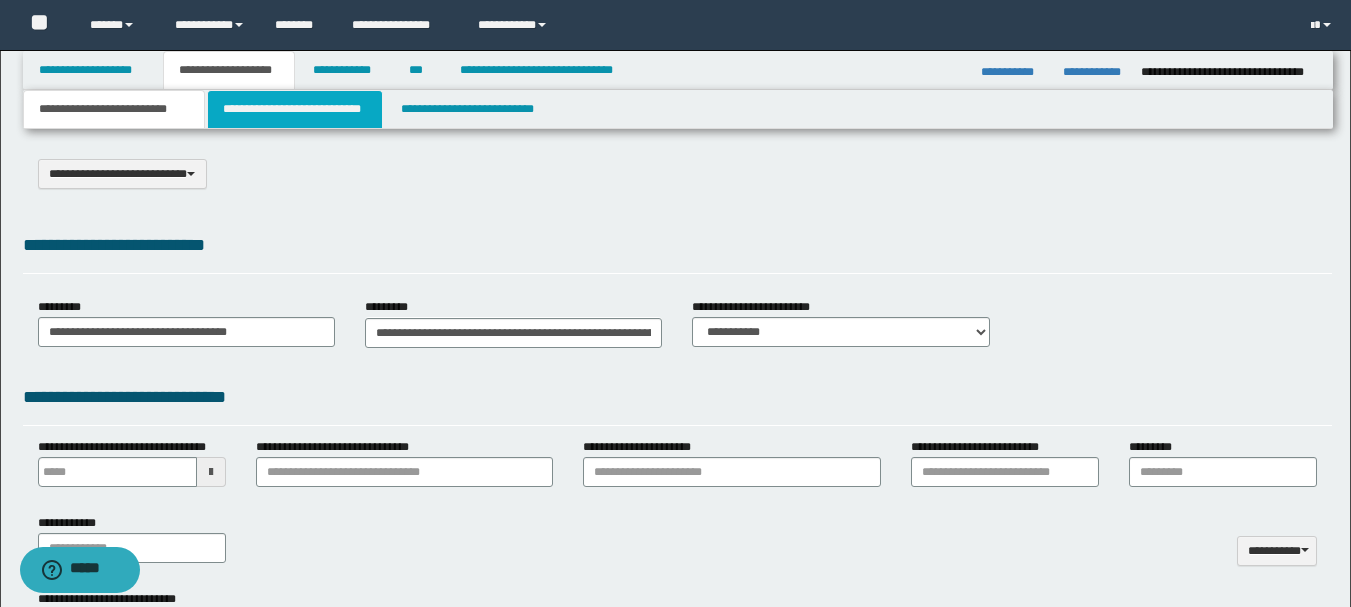 click on "**********" at bounding box center (295, 109) 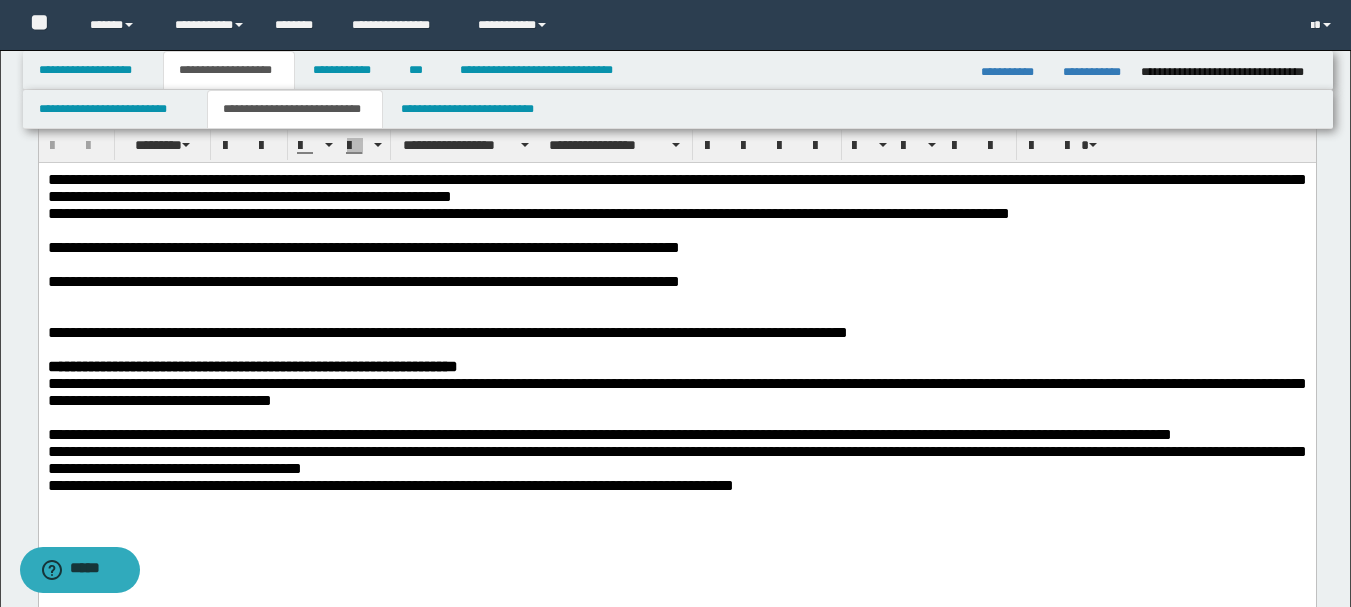 scroll, scrollTop: 100, scrollLeft: 0, axis: vertical 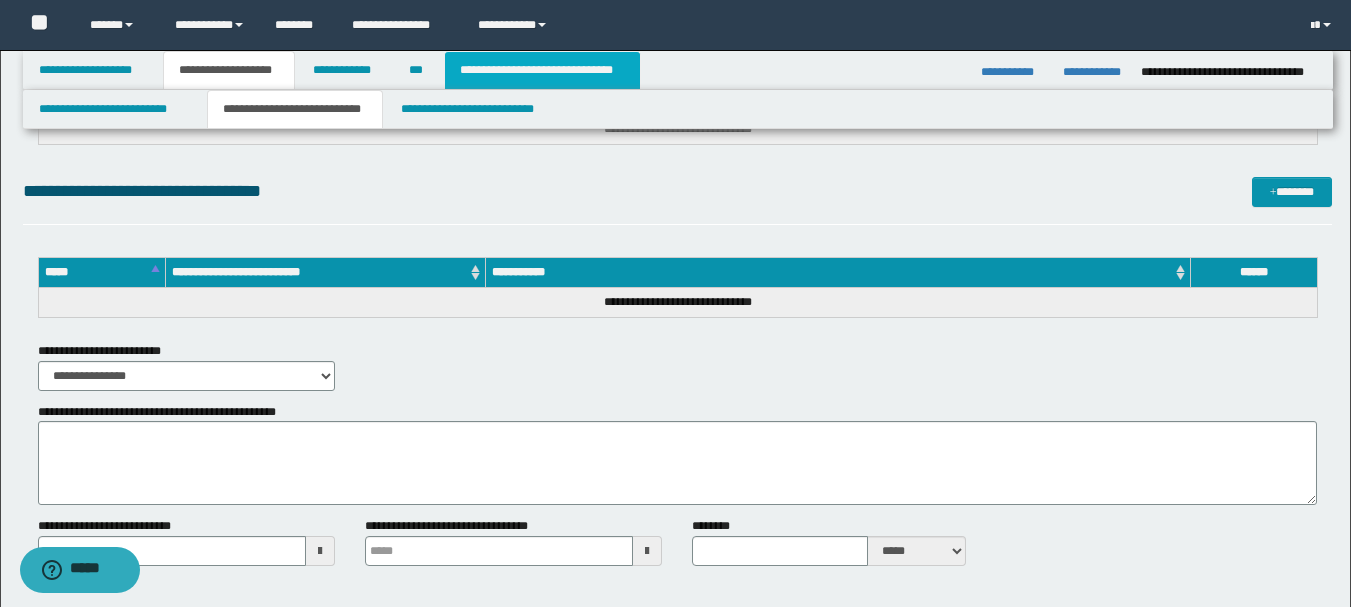 click on "**********" at bounding box center (542, 70) 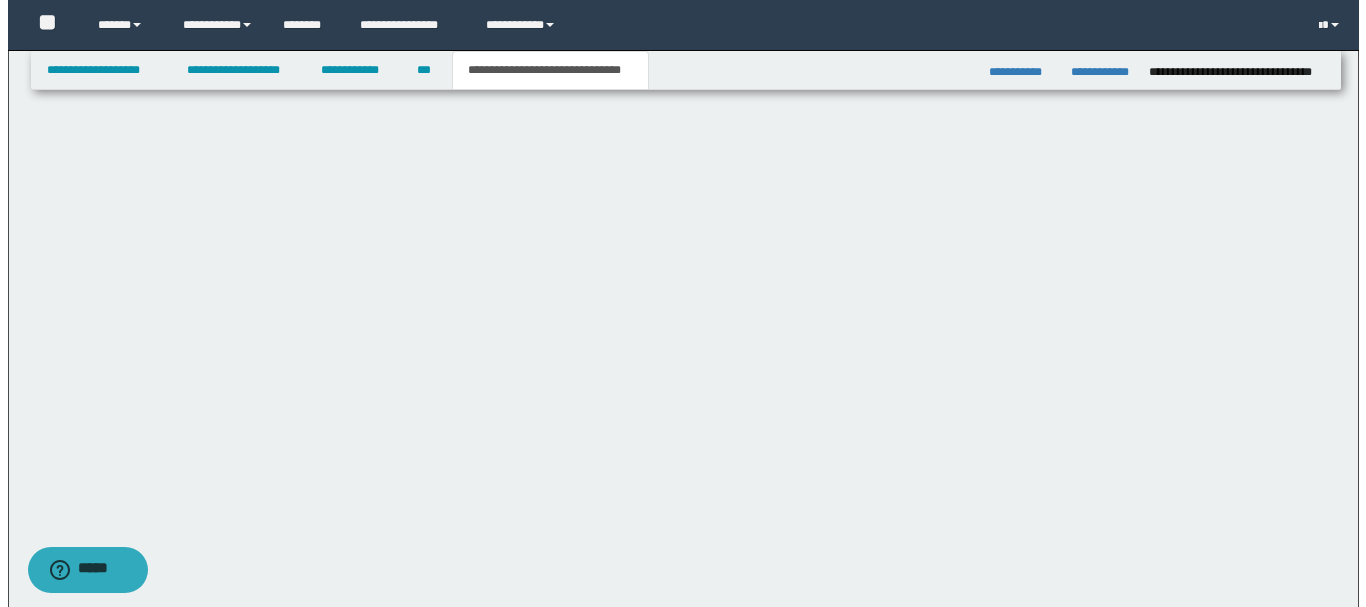 scroll, scrollTop: 0, scrollLeft: 0, axis: both 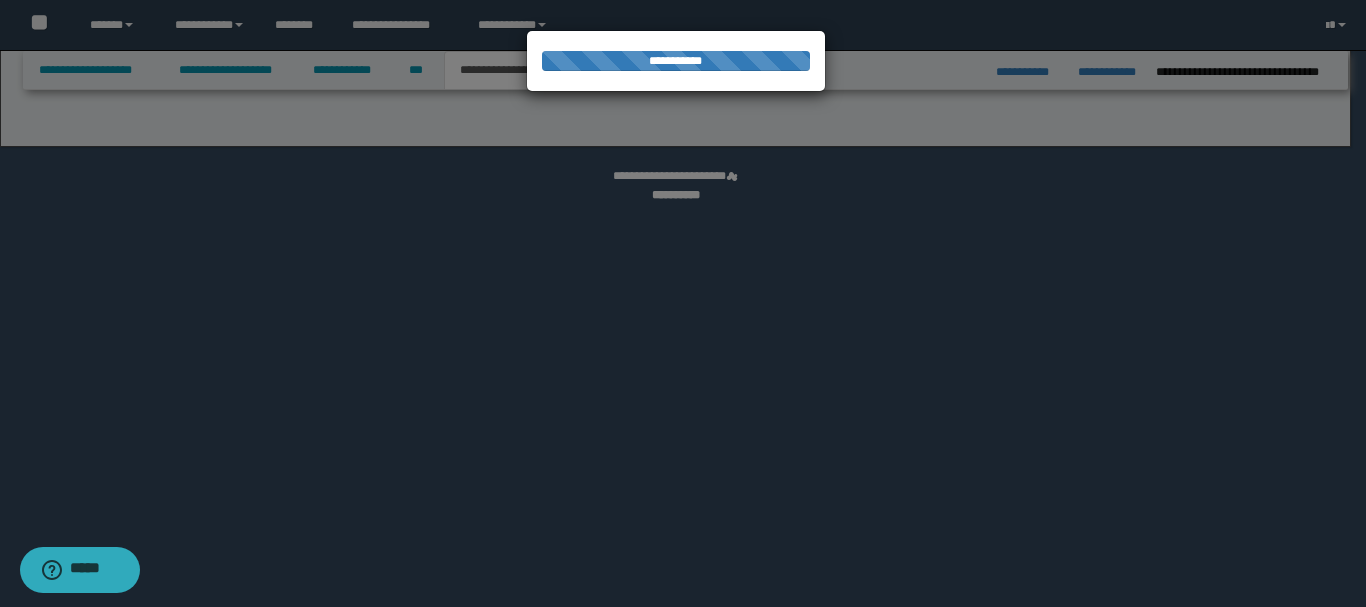 select on "*" 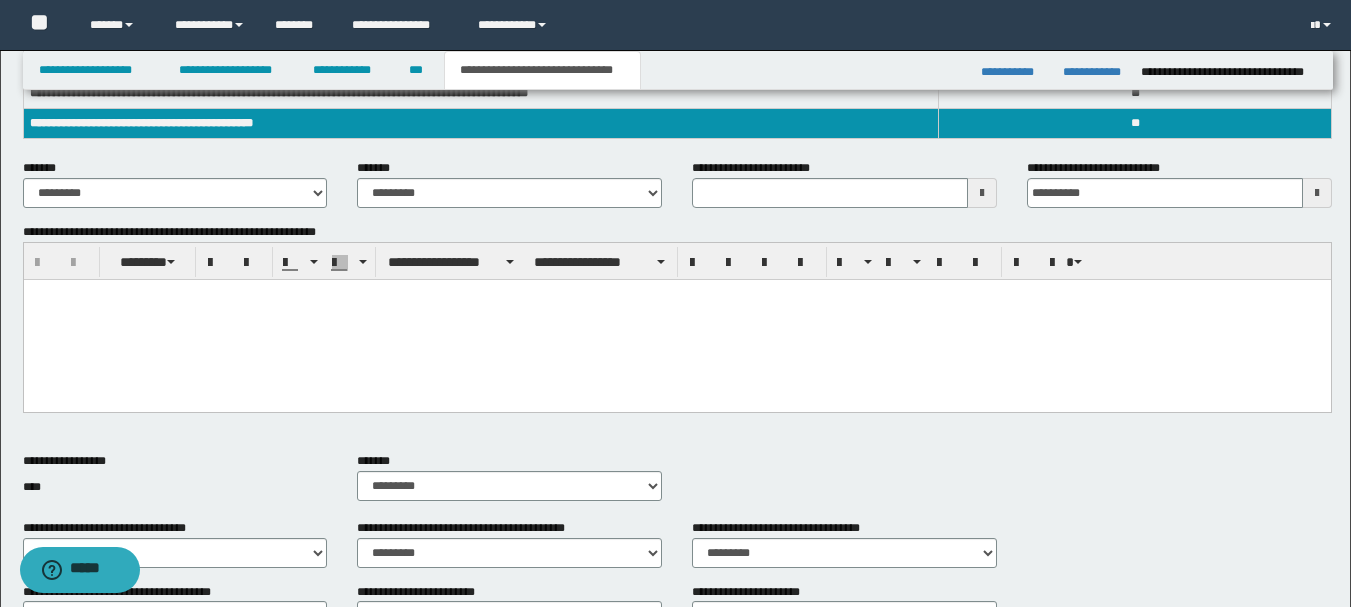 scroll, scrollTop: 852, scrollLeft: 0, axis: vertical 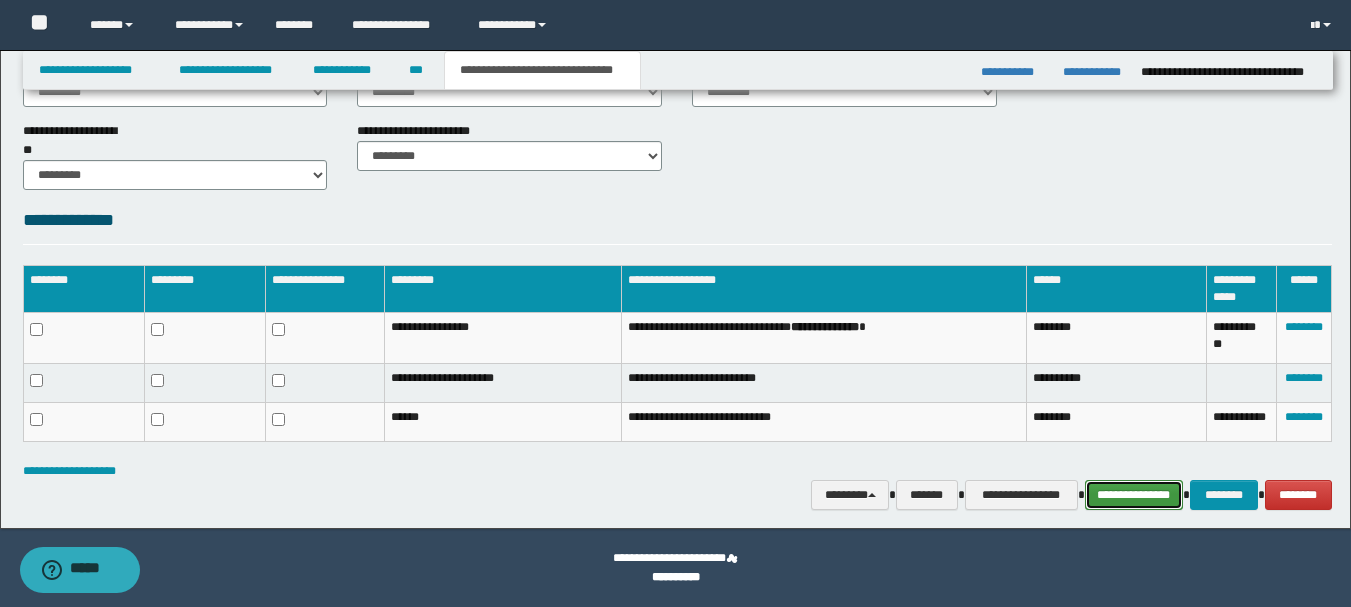 click on "**********" at bounding box center (1134, 495) 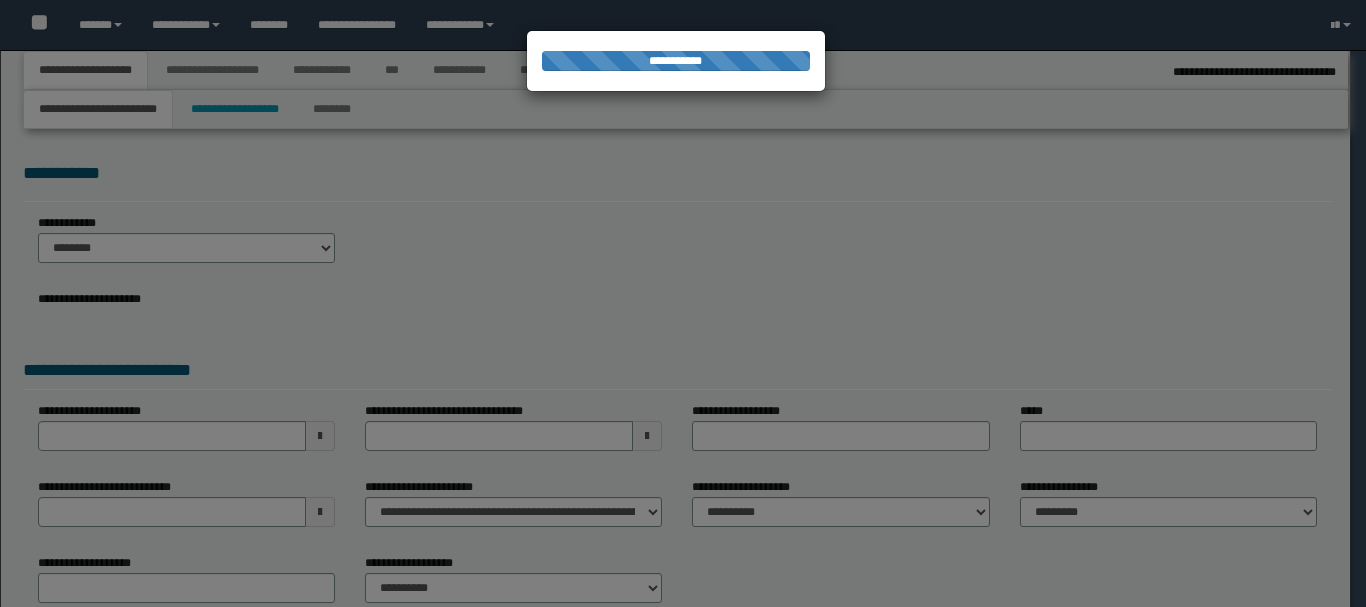 type on "**********" 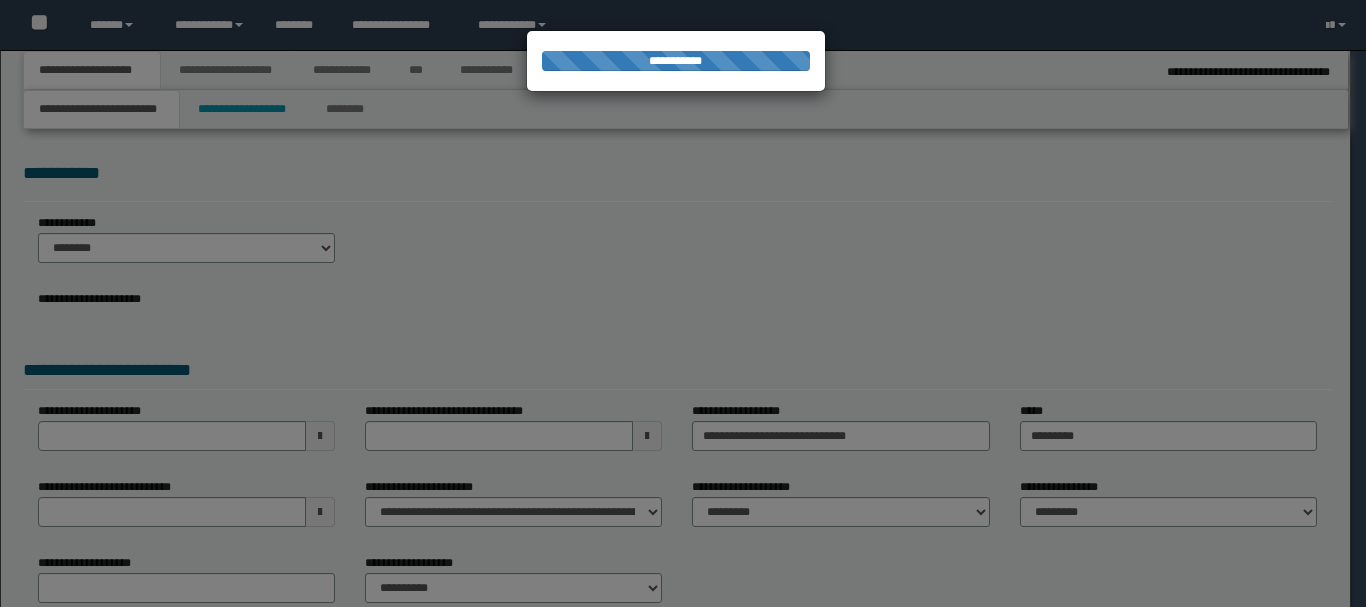 scroll, scrollTop: 0, scrollLeft: 0, axis: both 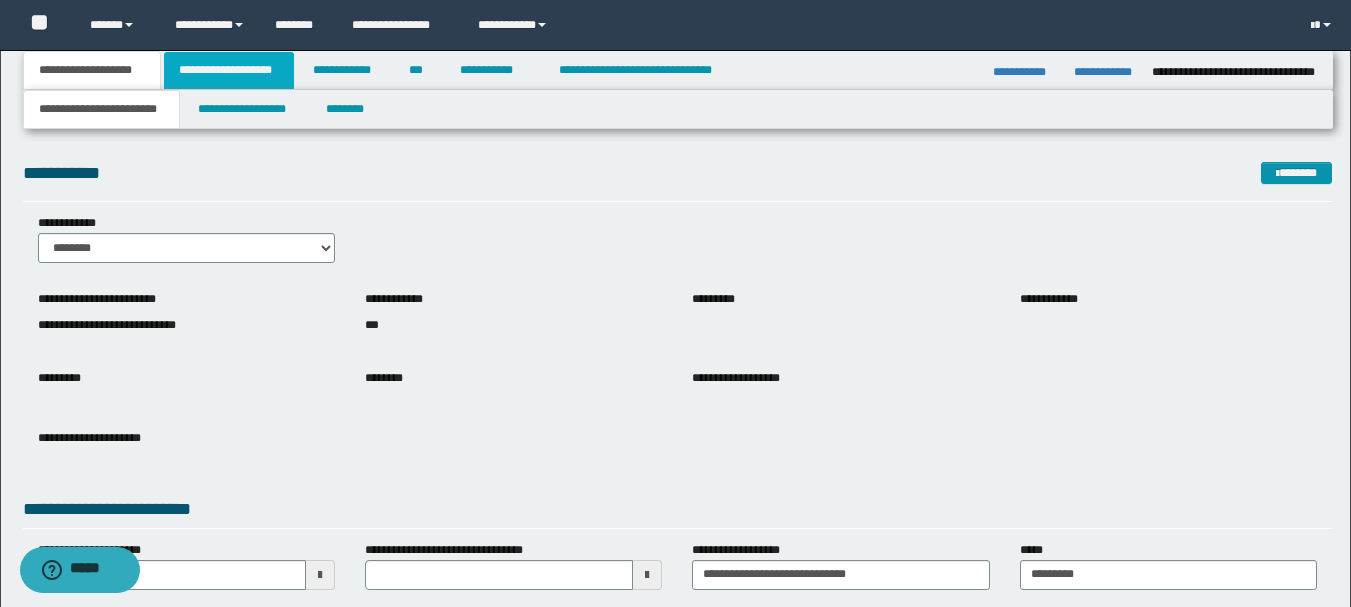 click on "**********" at bounding box center [229, 70] 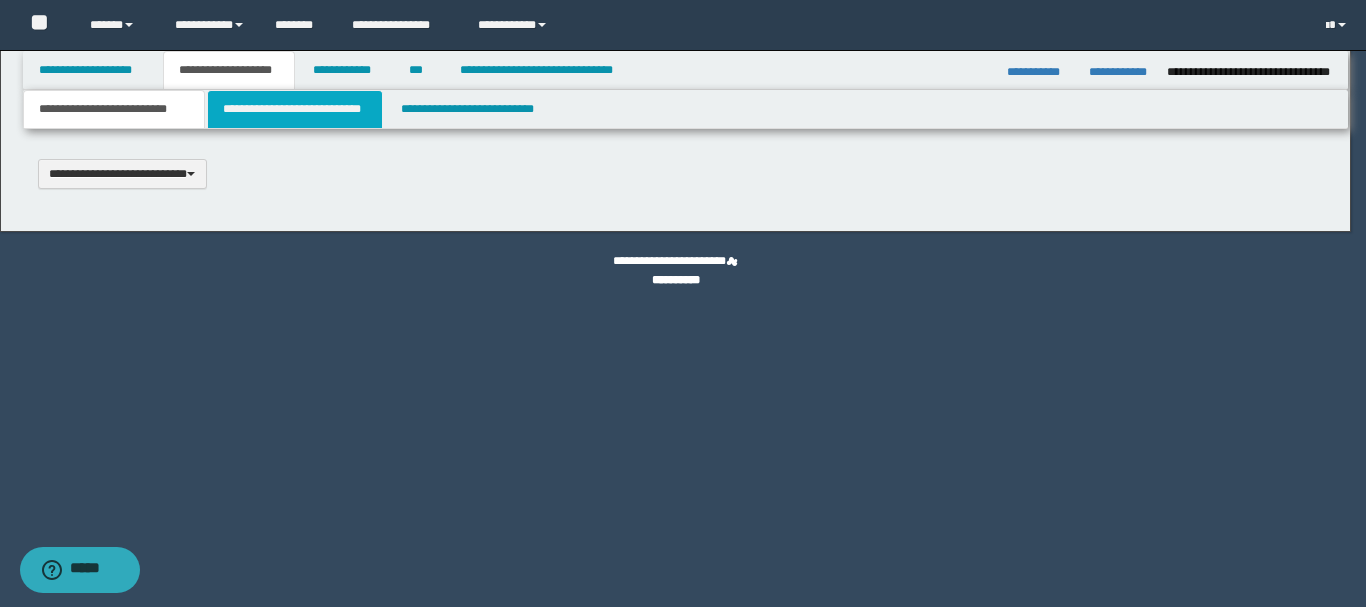 type 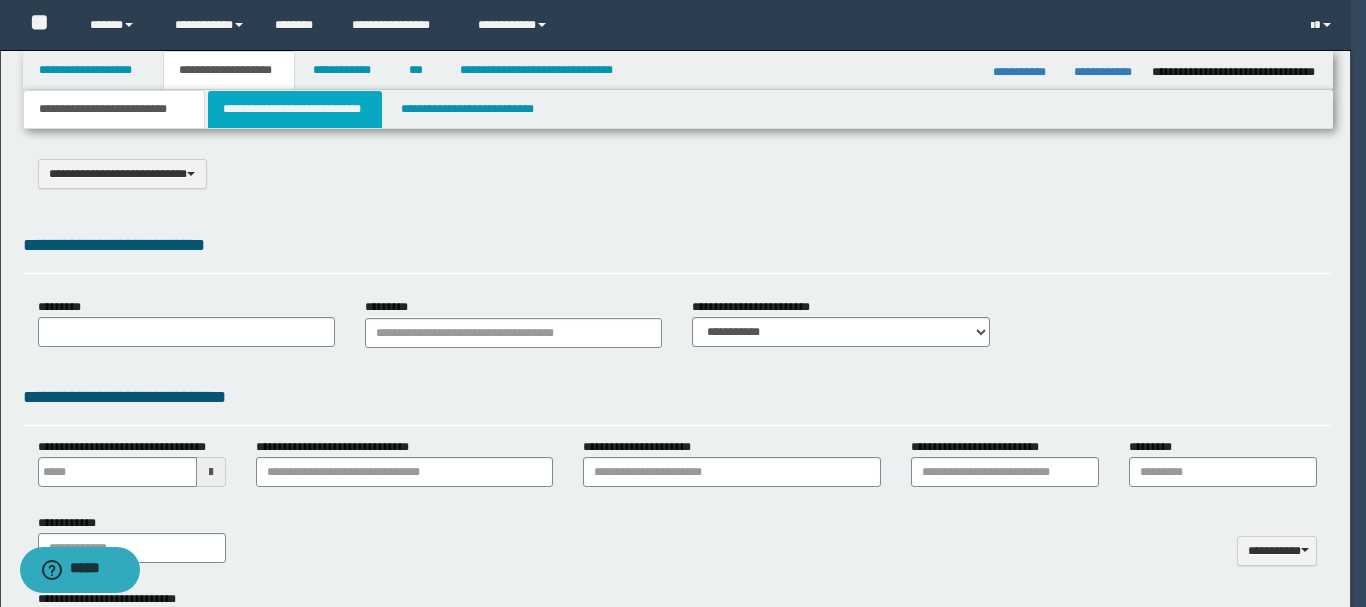 type on "*********" 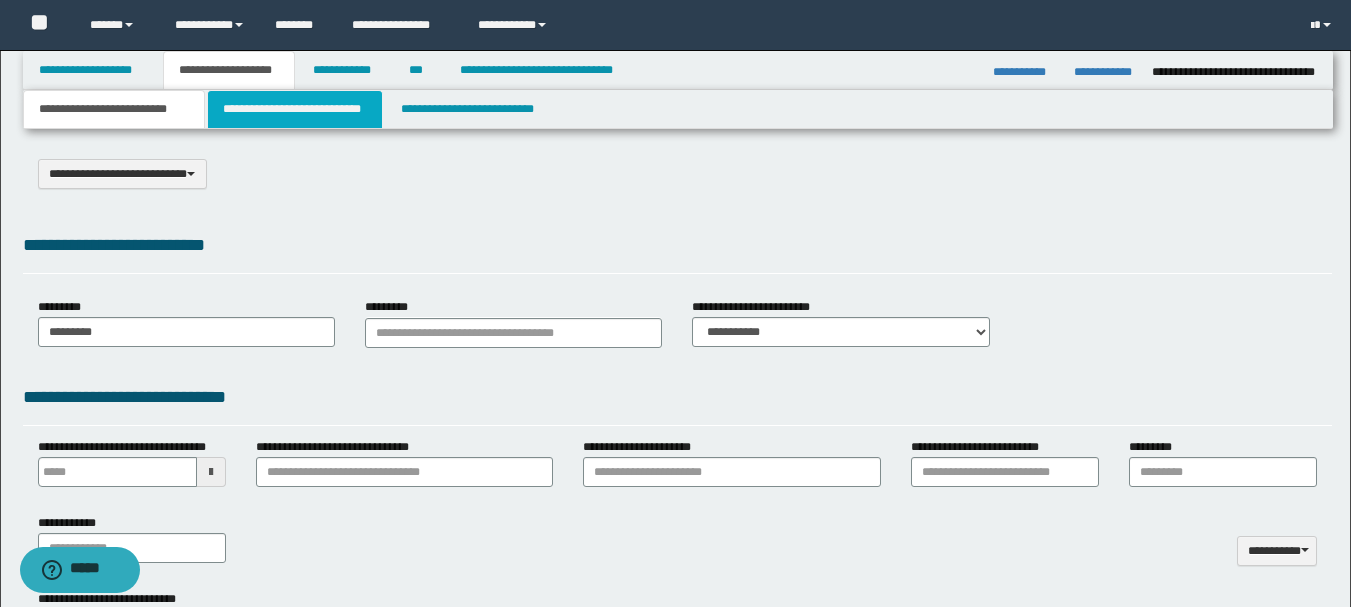 click on "**********" at bounding box center (295, 109) 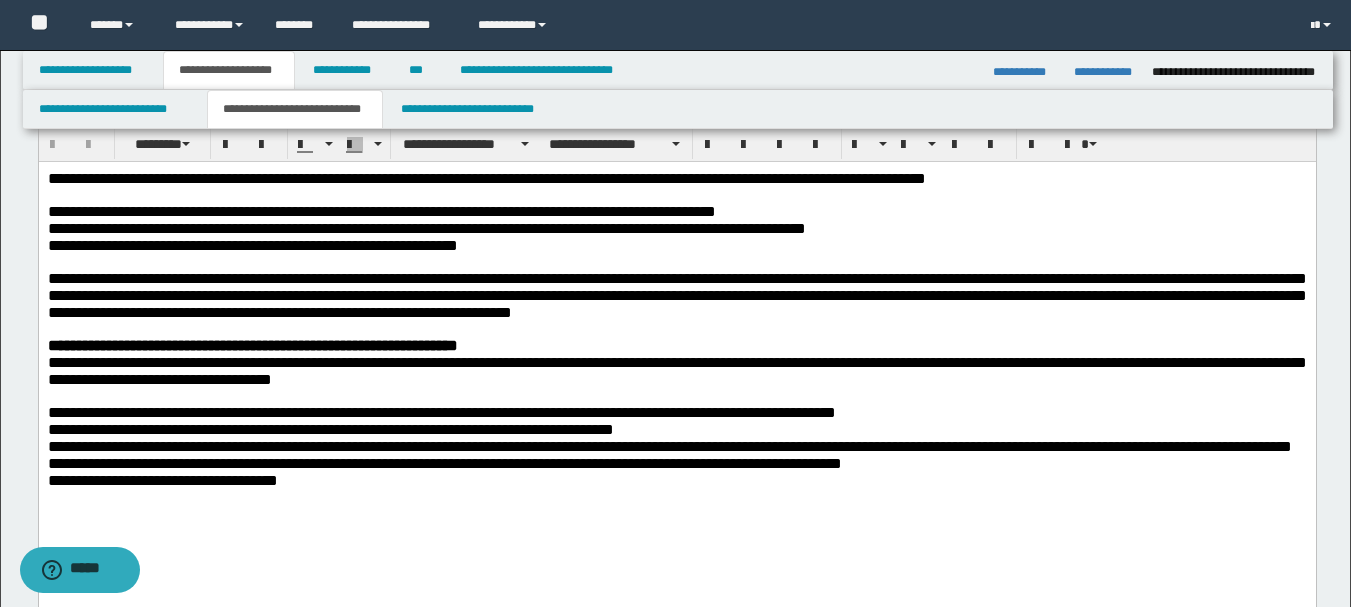 scroll, scrollTop: 100, scrollLeft: 0, axis: vertical 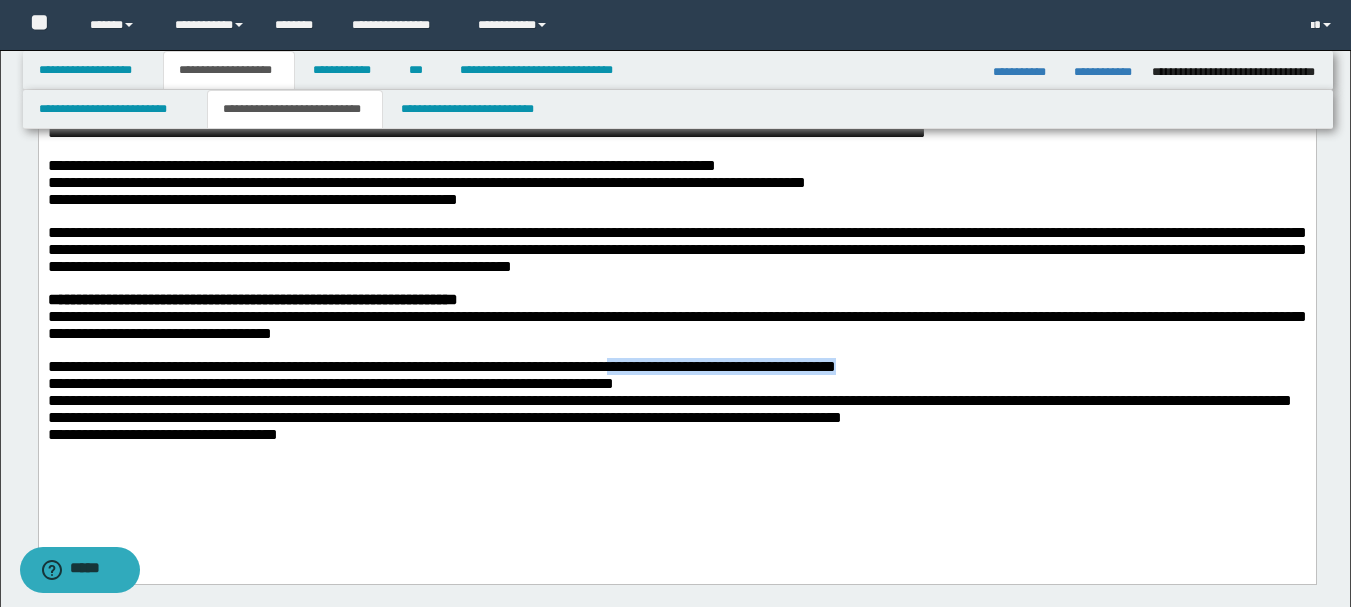 drag, startPoint x: 762, startPoint y: 373, endPoint x: 1145, endPoint y: 382, distance: 383.10574 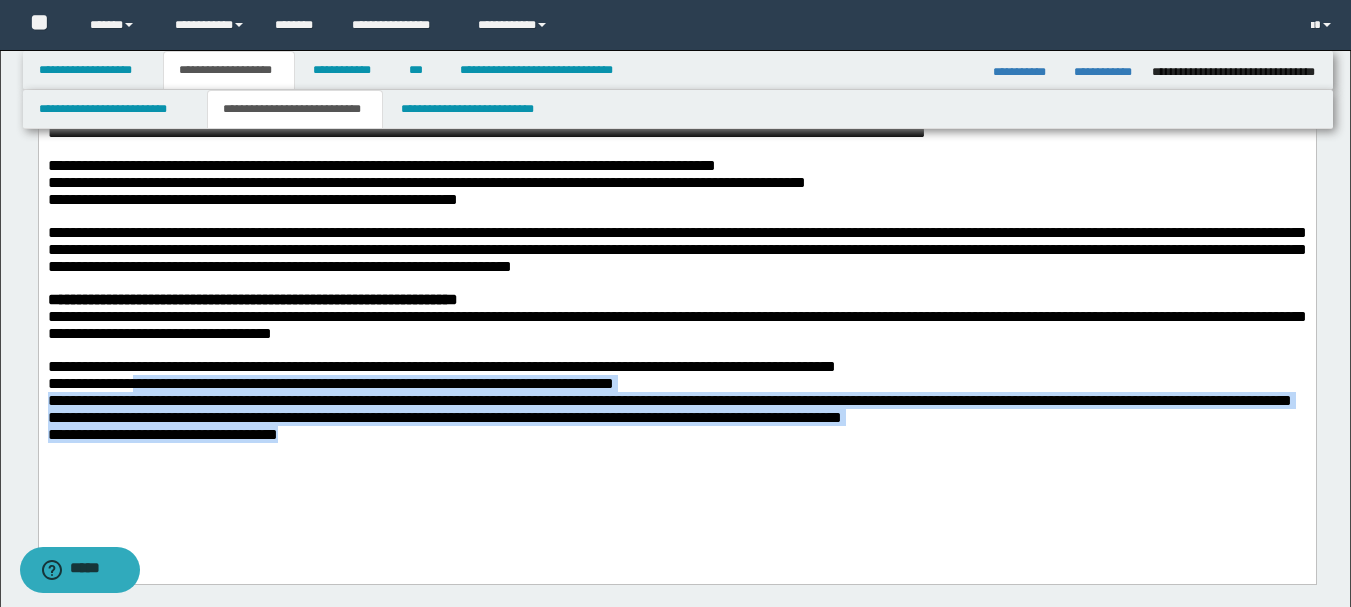 drag, startPoint x: 135, startPoint y: 398, endPoint x: 405, endPoint y: 463, distance: 277.71387 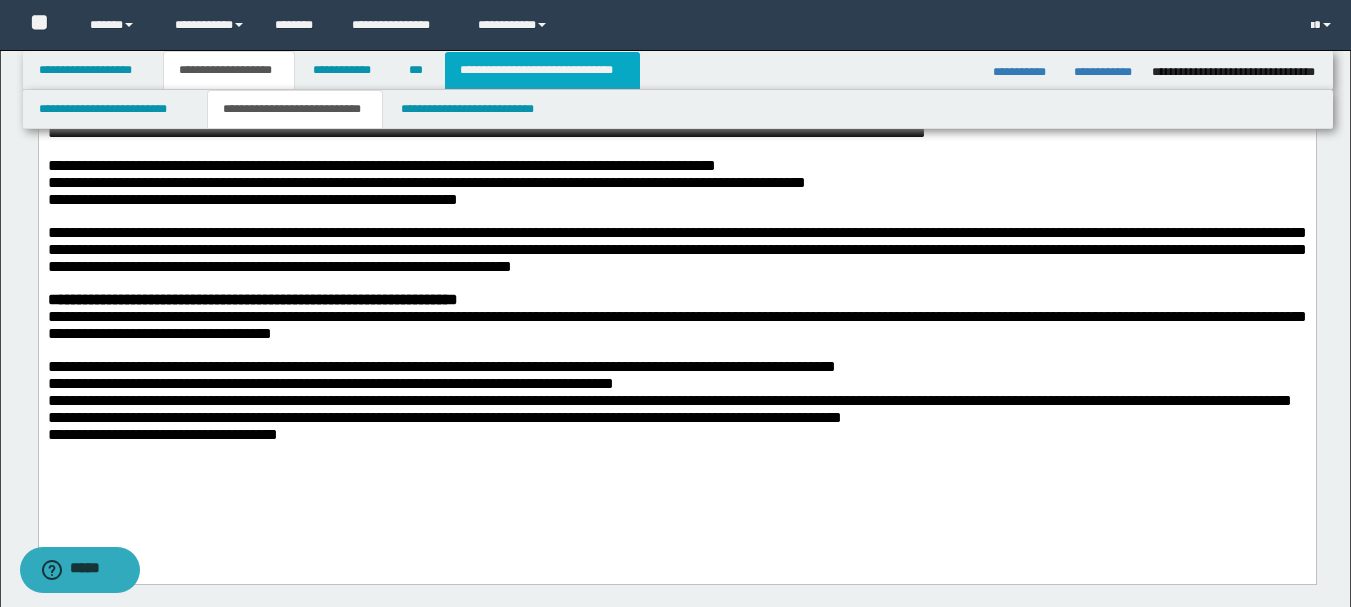 click on "**********" at bounding box center (542, 70) 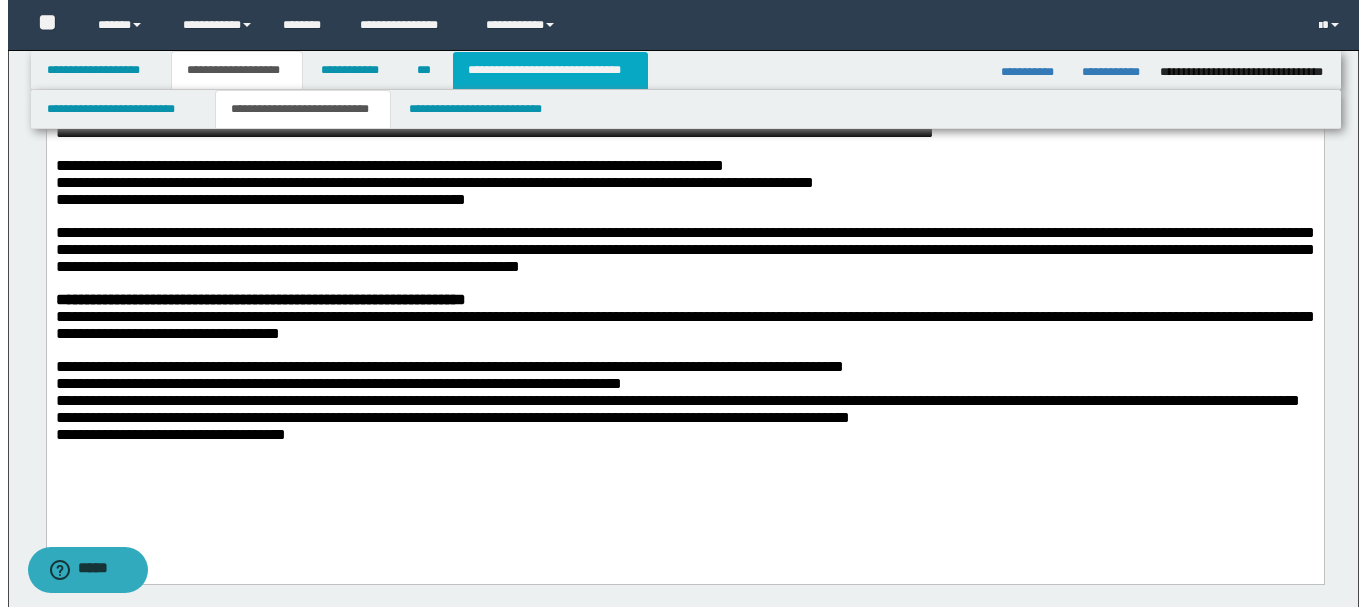 scroll, scrollTop: 0, scrollLeft: 0, axis: both 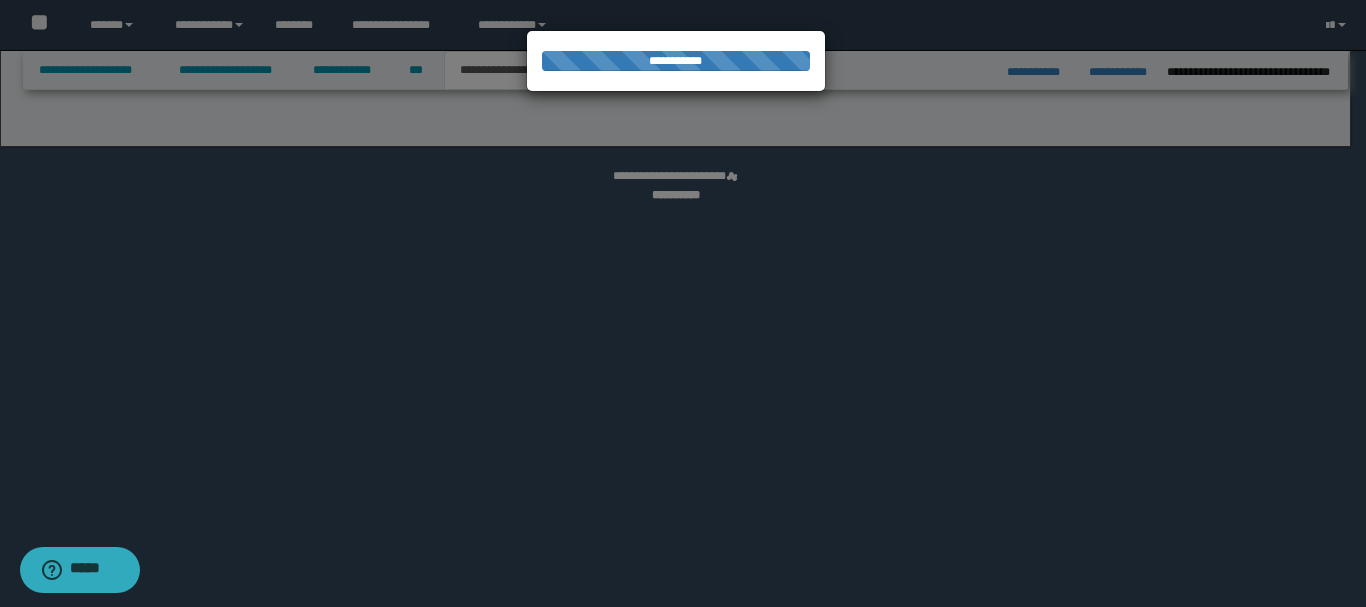select on "*" 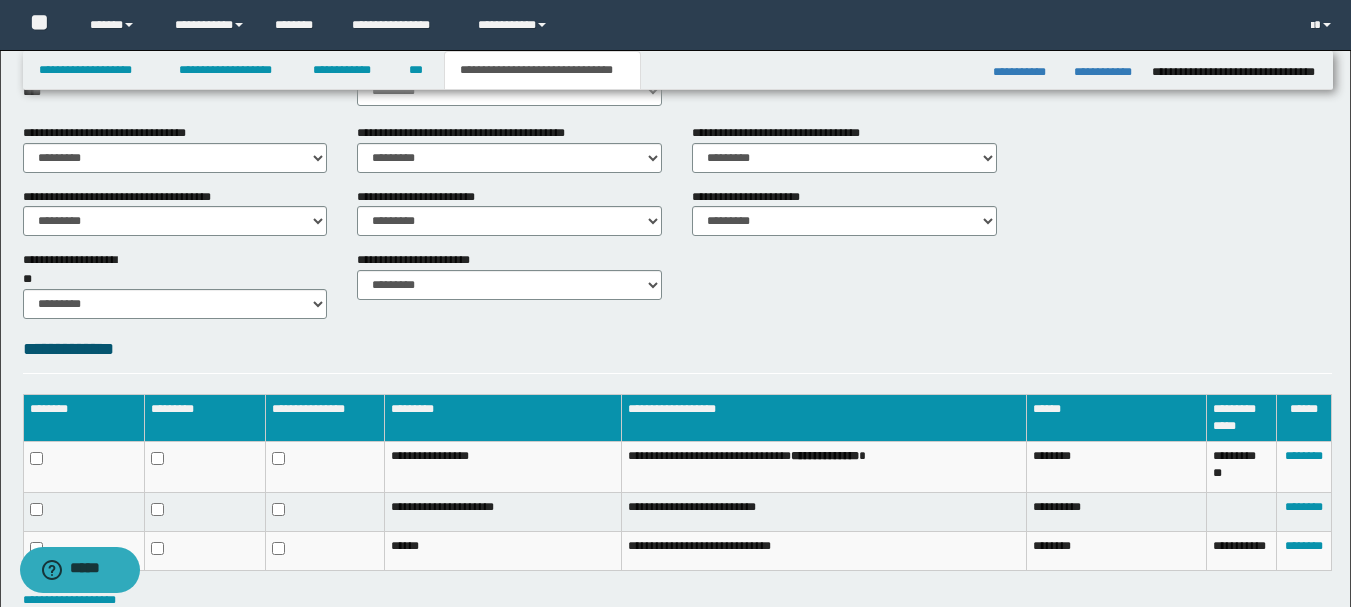 scroll, scrollTop: 852, scrollLeft: 0, axis: vertical 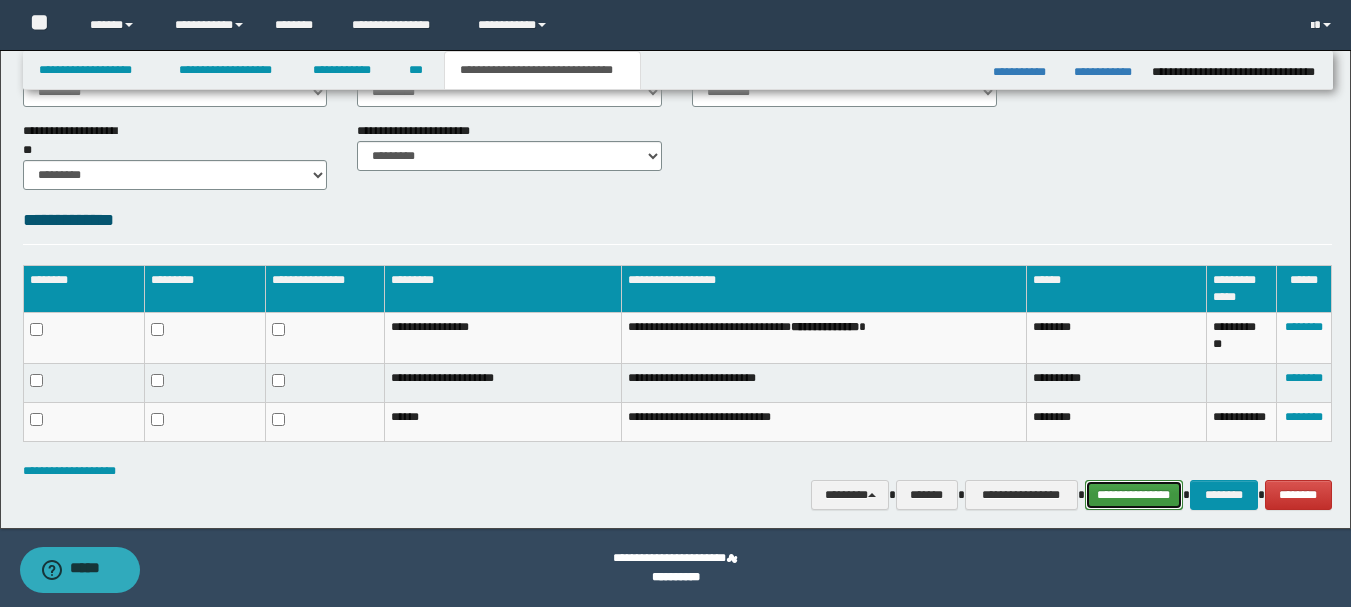 click on "**********" at bounding box center (1134, 495) 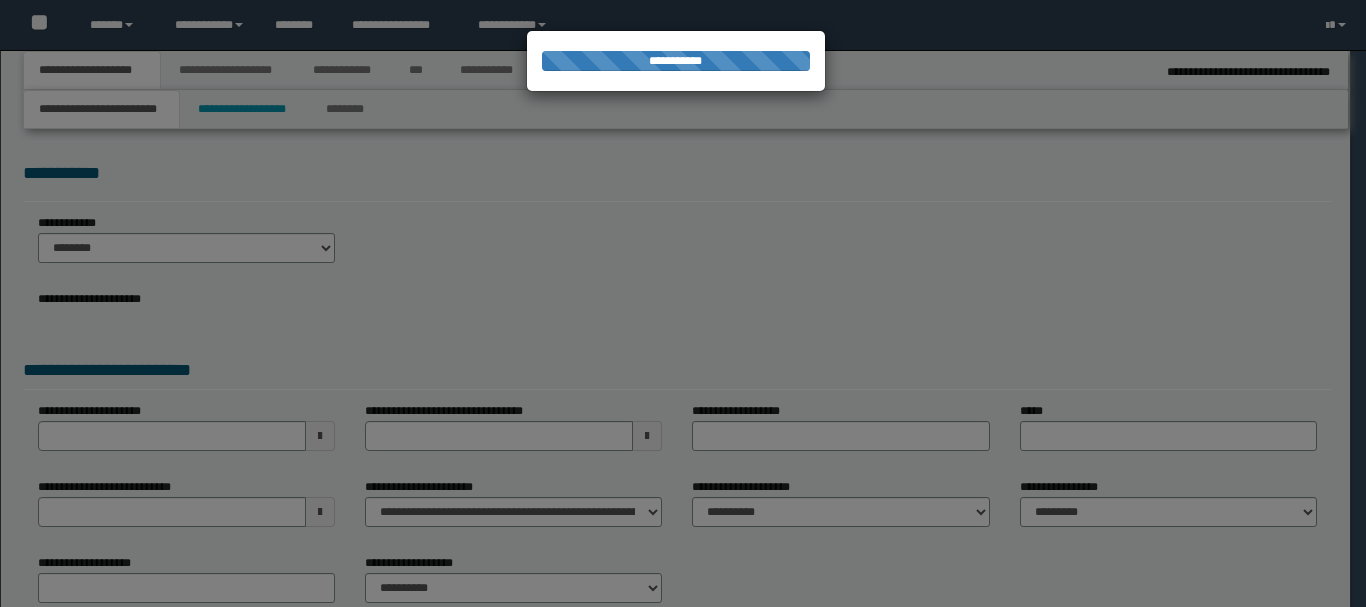 scroll, scrollTop: 0, scrollLeft: 0, axis: both 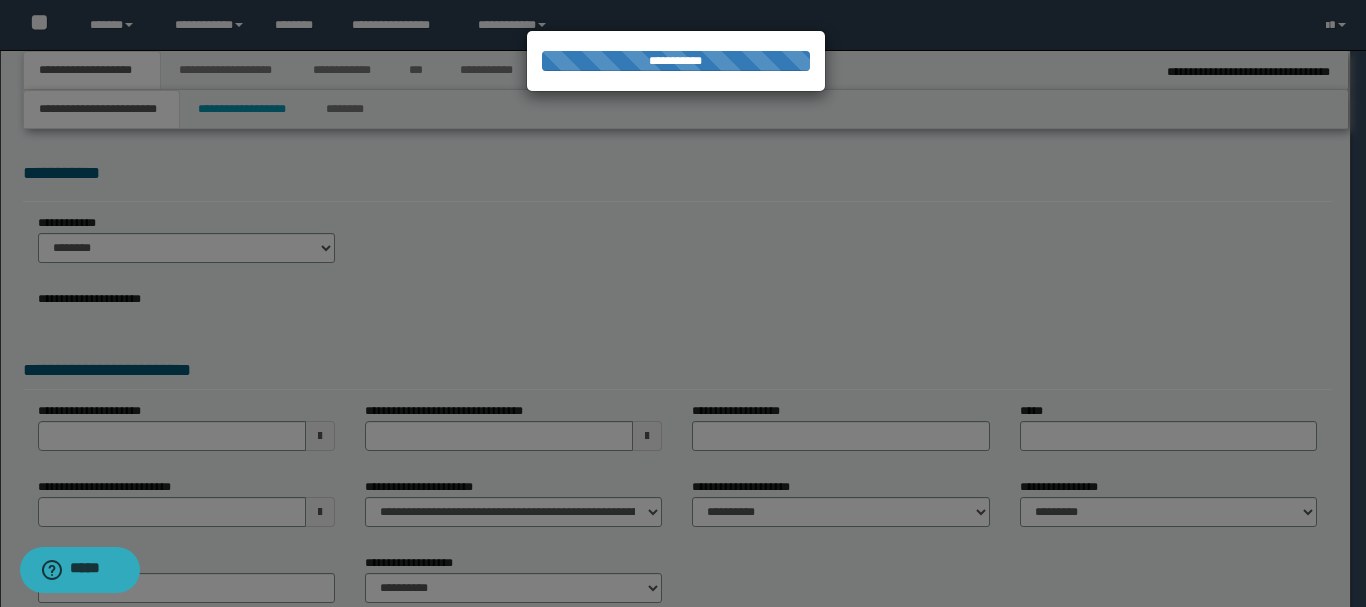 type on "**********" 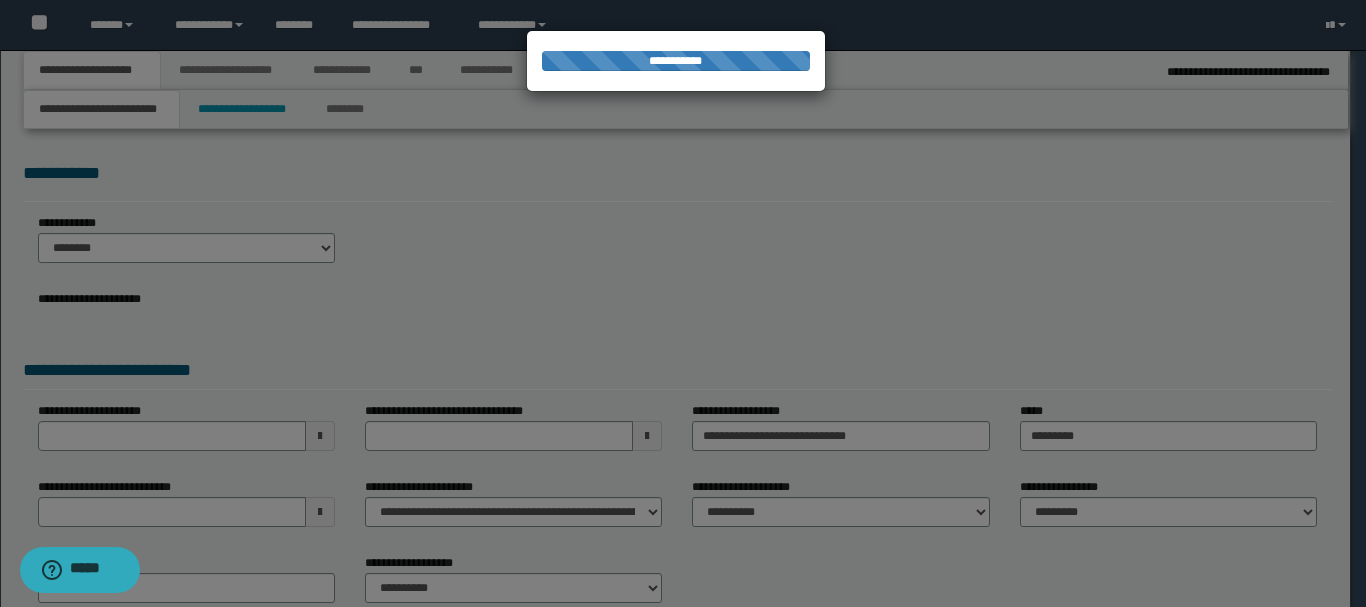 select on "*" 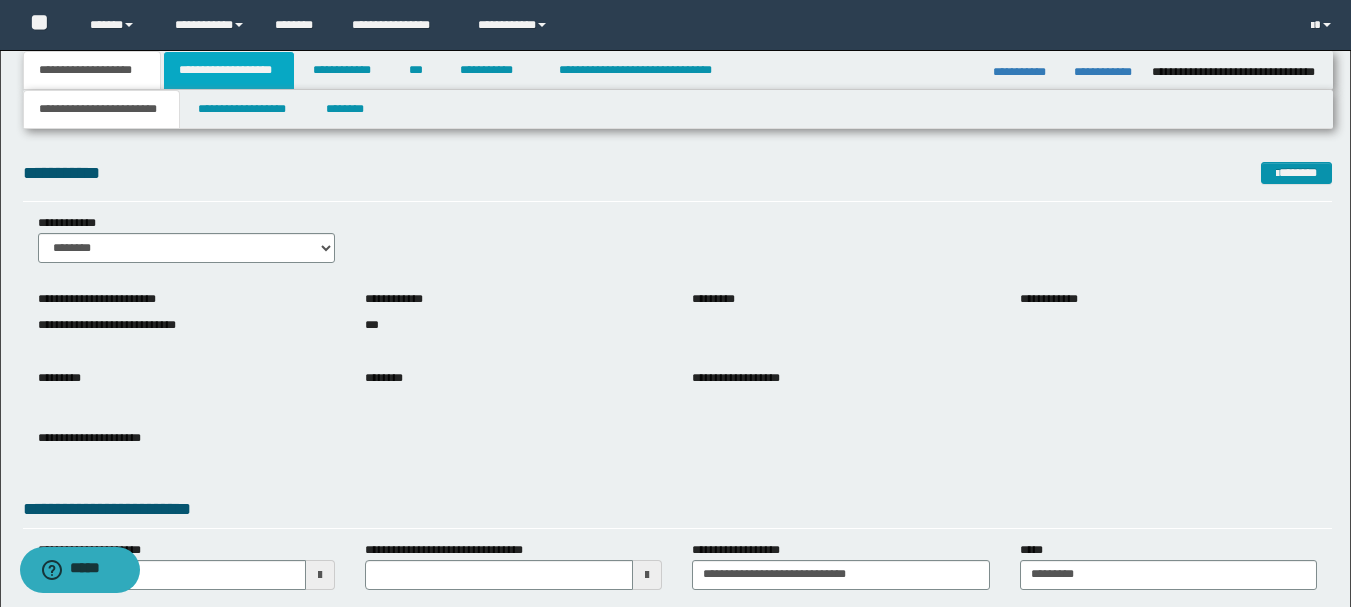 click on "**********" at bounding box center [229, 70] 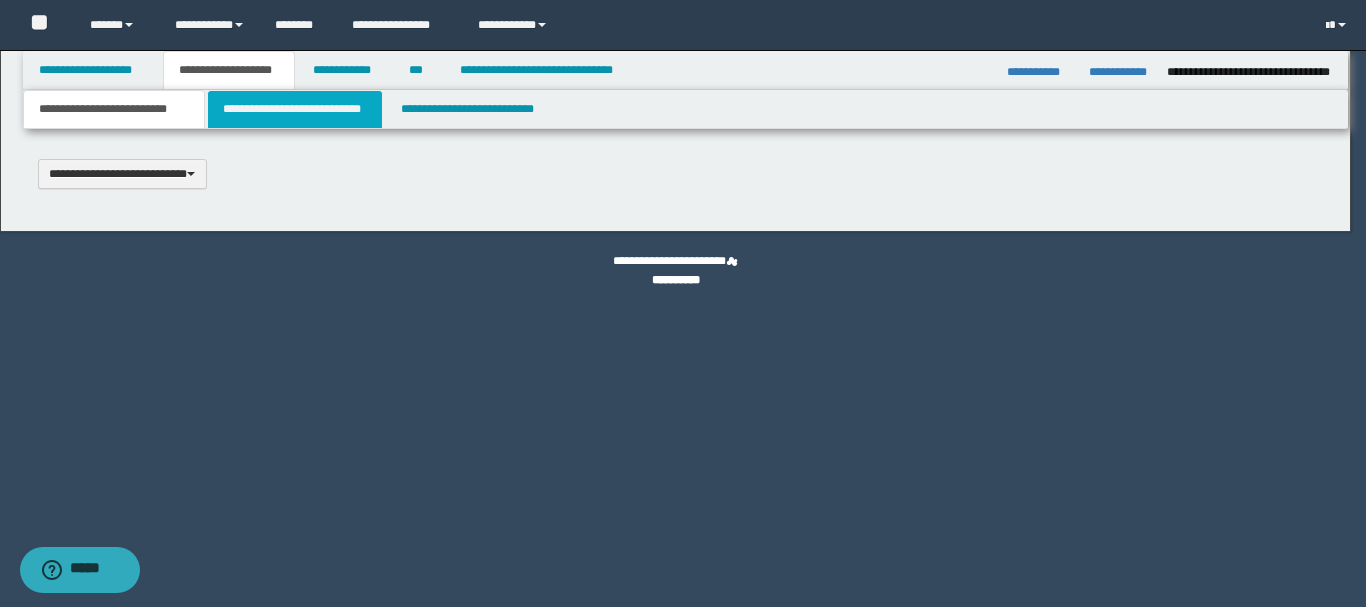 scroll, scrollTop: 0, scrollLeft: 0, axis: both 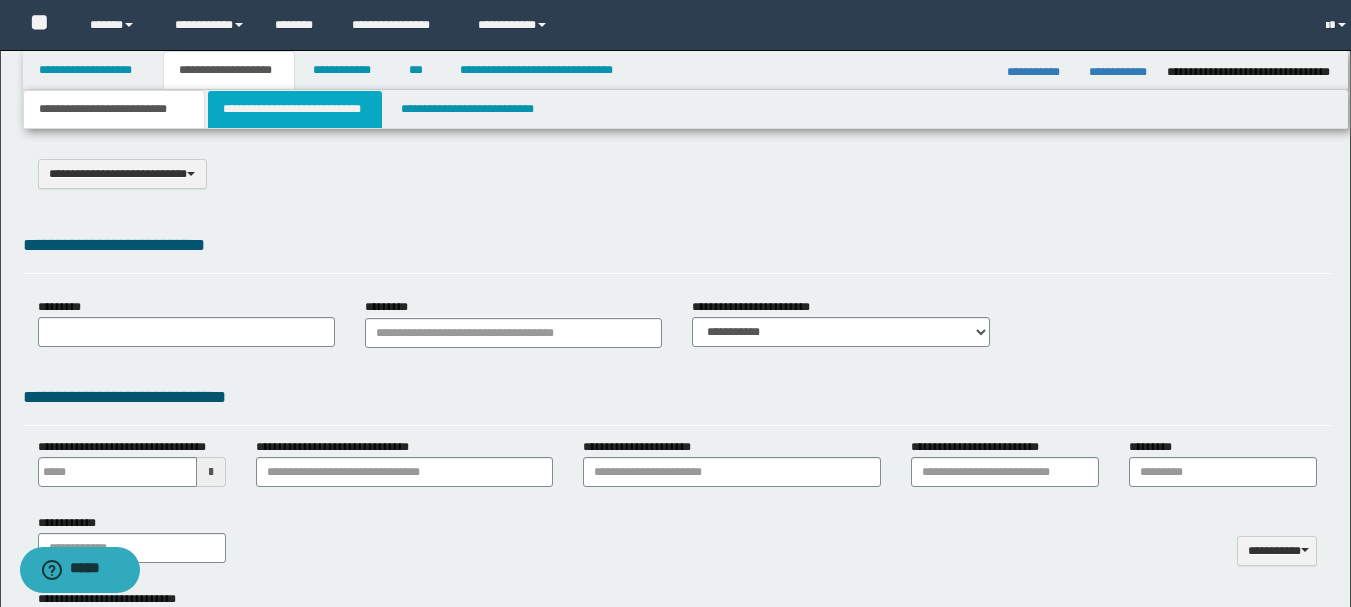 click on "**********" at bounding box center [295, 109] 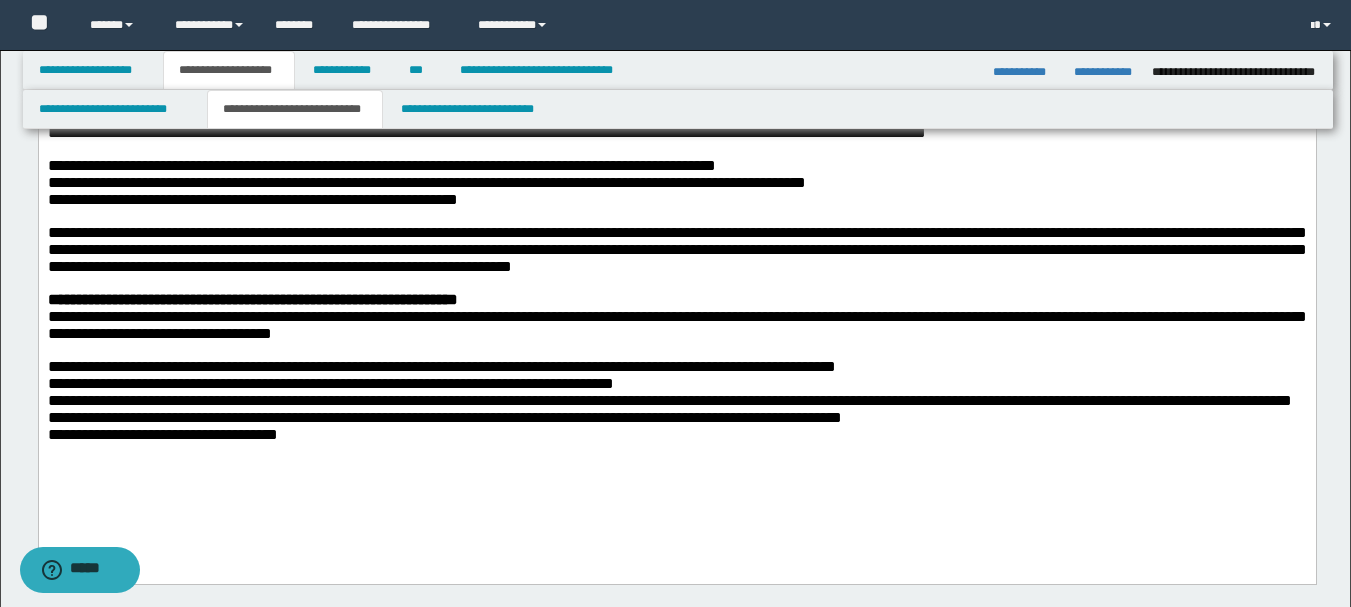 scroll, scrollTop: 0, scrollLeft: 0, axis: both 